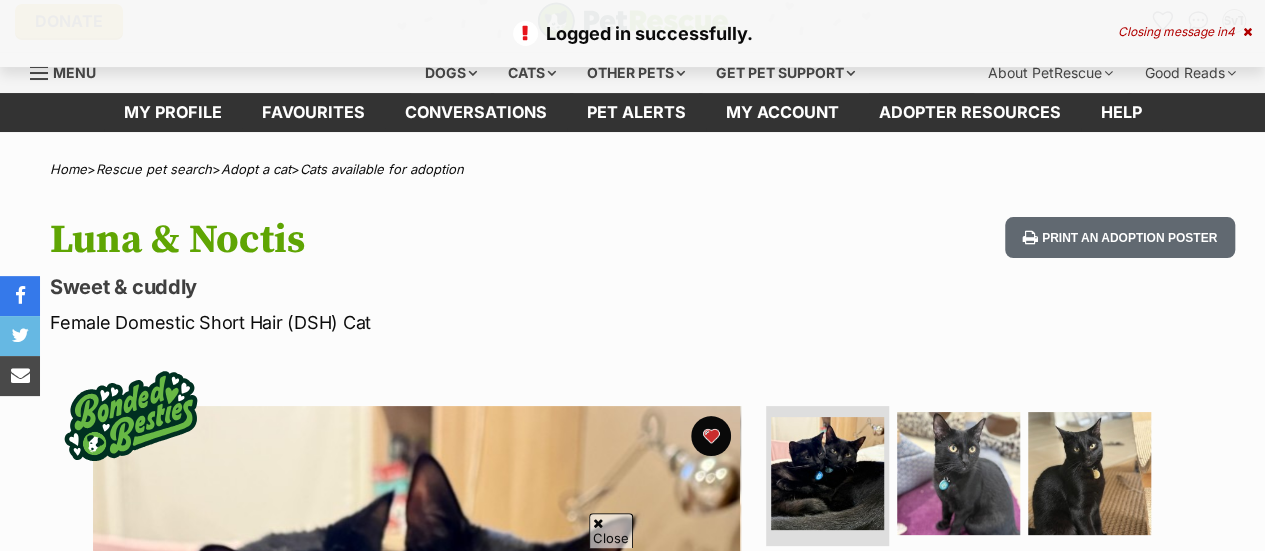 scroll, scrollTop: 229, scrollLeft: 0, axis: vertical 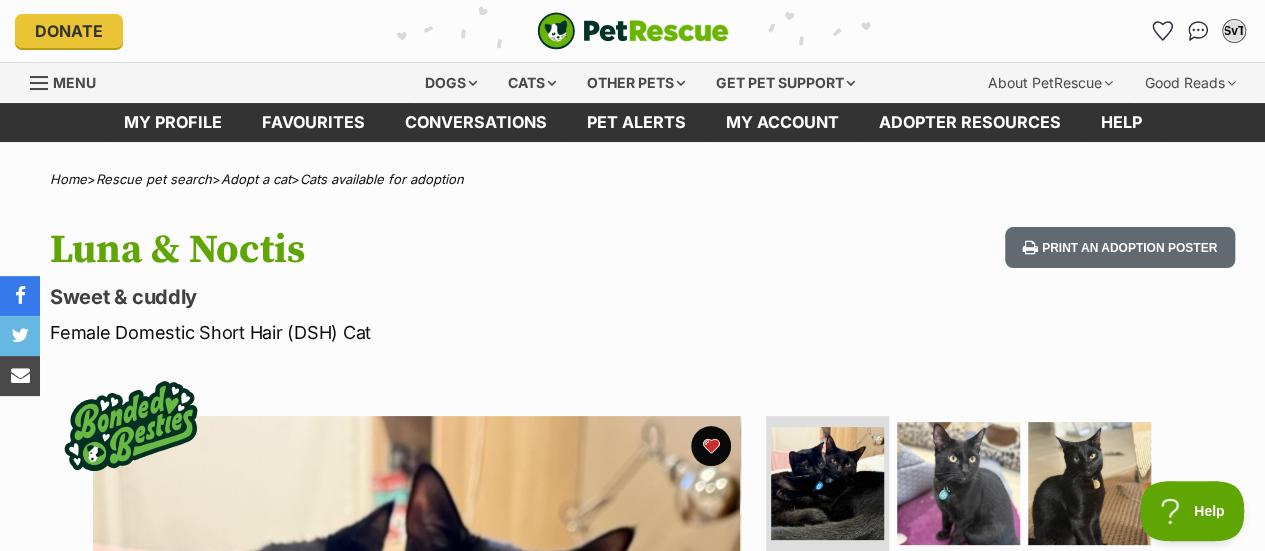 click on "Favourites" at bounding box center (313, 122) 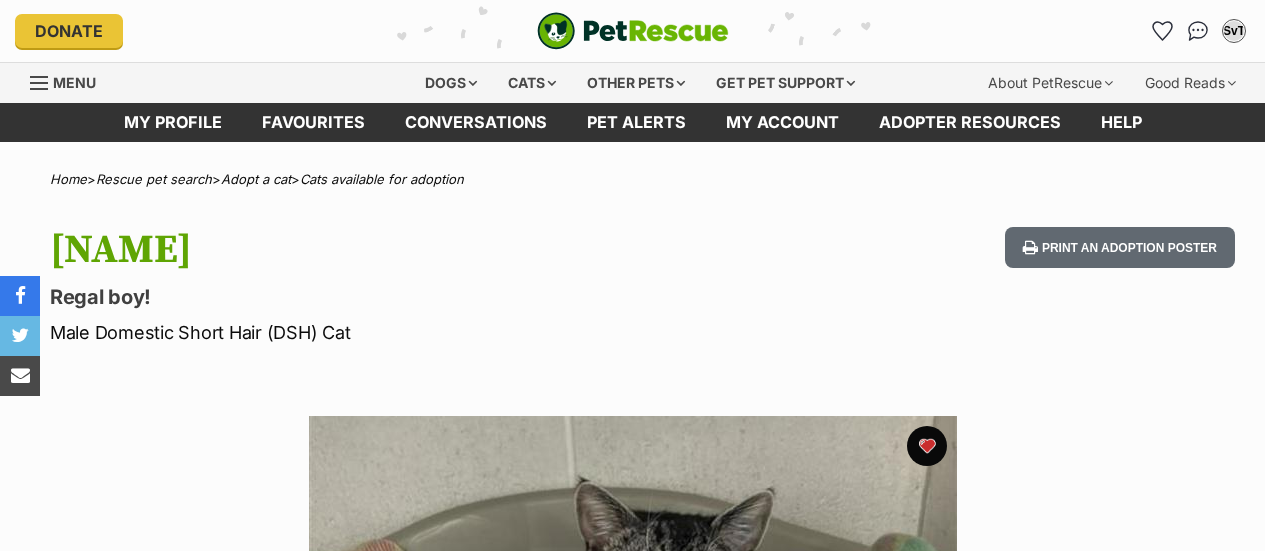 scroll, scrollTop: 0, scrollLeft: 0, axis: both 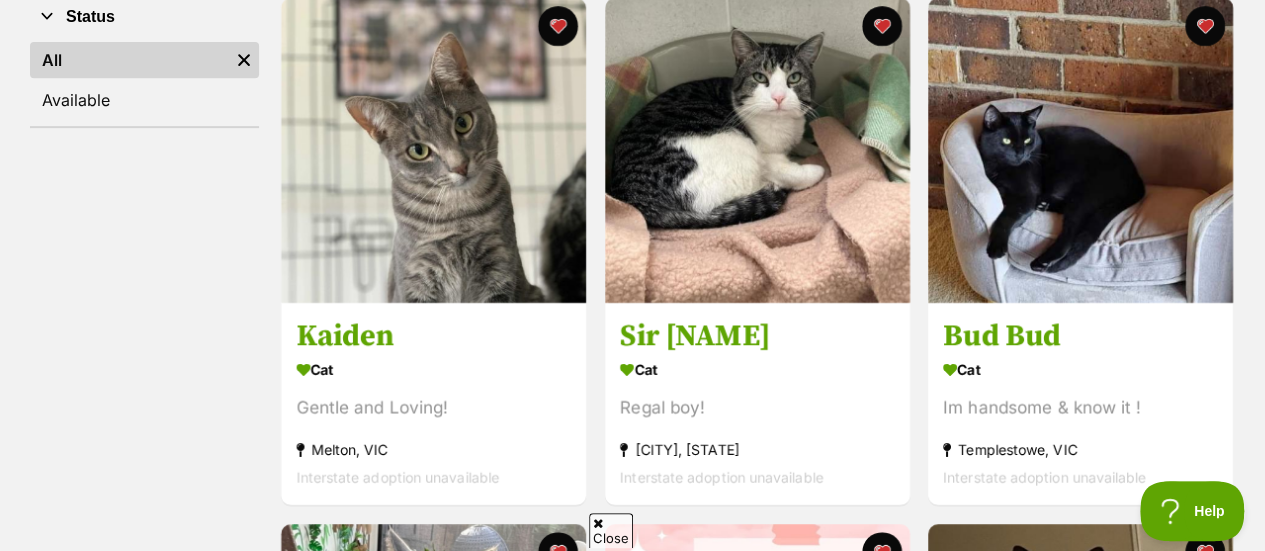 click at bounding box center (1080, 150) 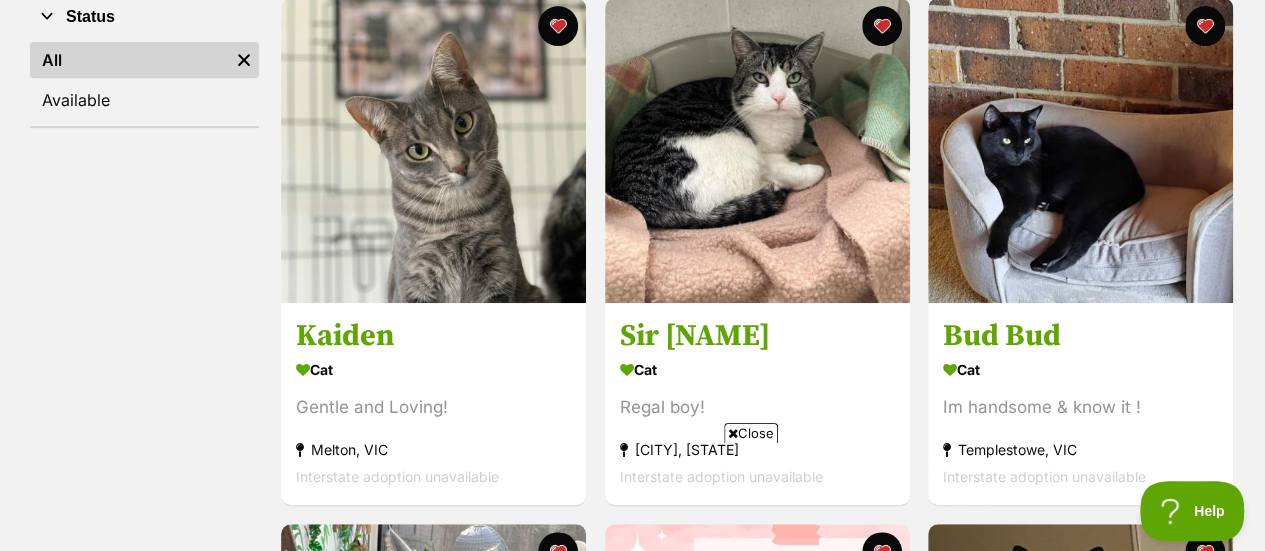scroll, scrollTop: 0, scrollLeft: 0, axis: both 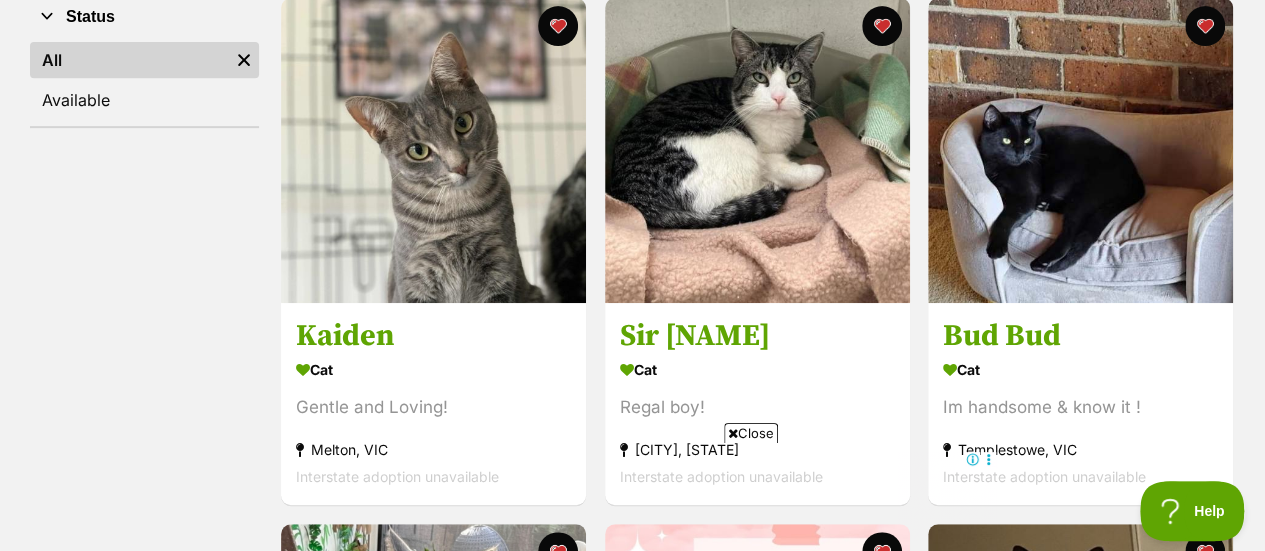 click at bounding box center [881, 26] 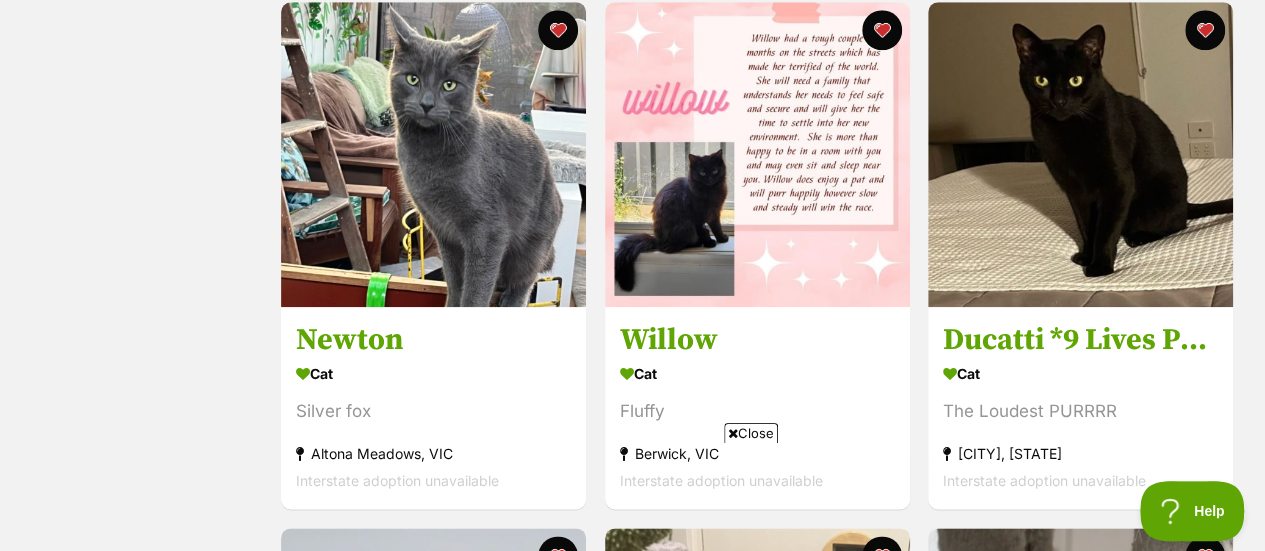 scroll, scrollTop: 0, scrollLeft: 0, axis: both 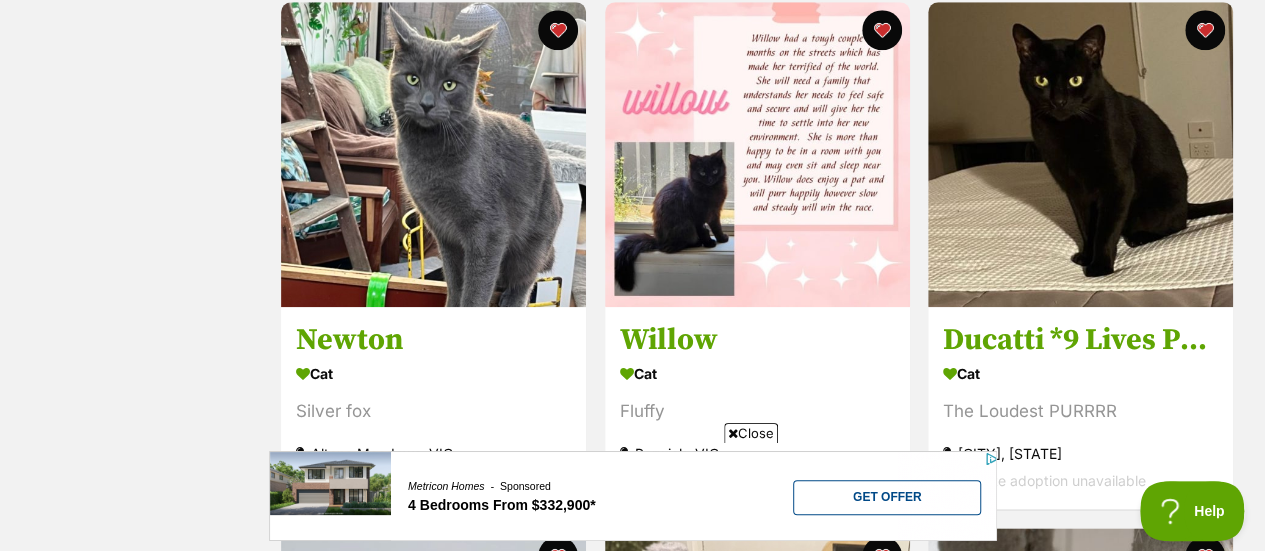click at bounding box center (1080, 154) 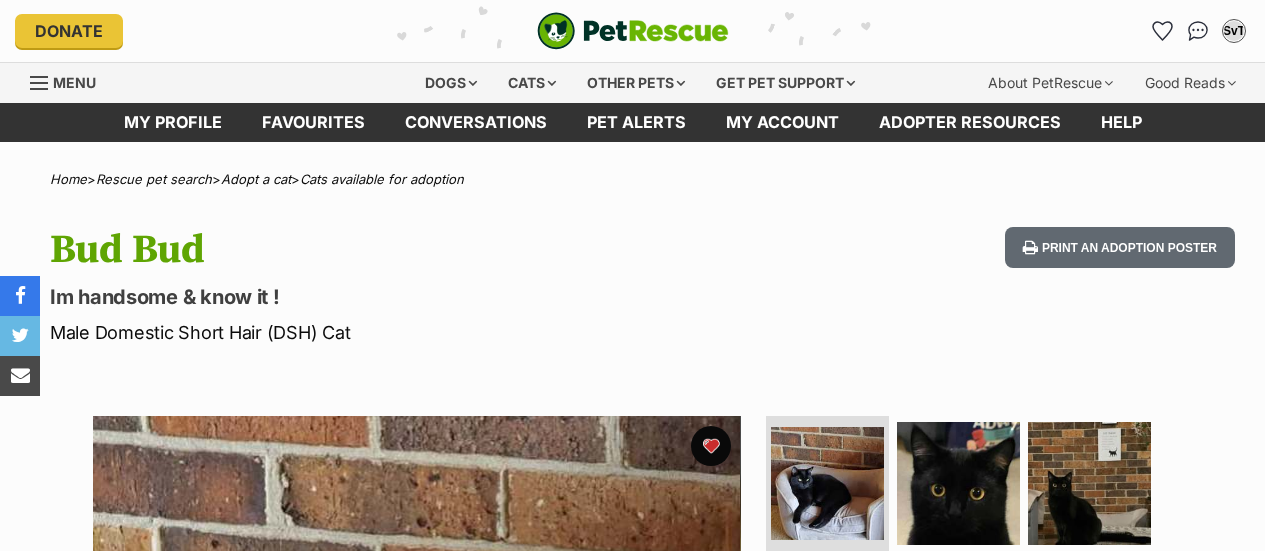 scroll, scrollTop: 0, scrollLeft: 0, axis: both 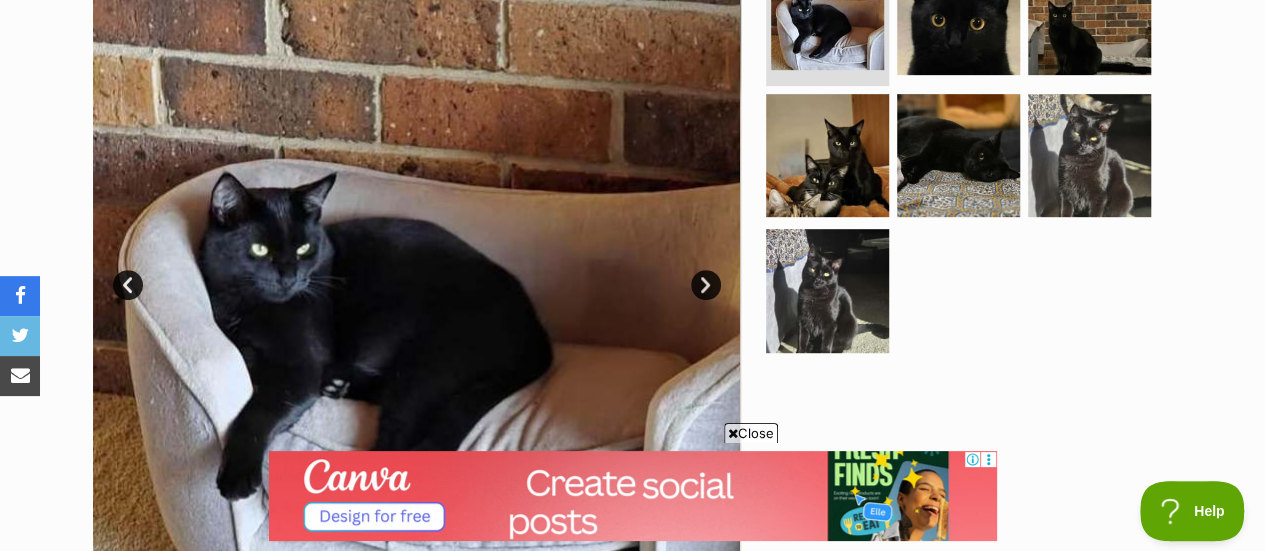 click at bounding box center [1089, 155] 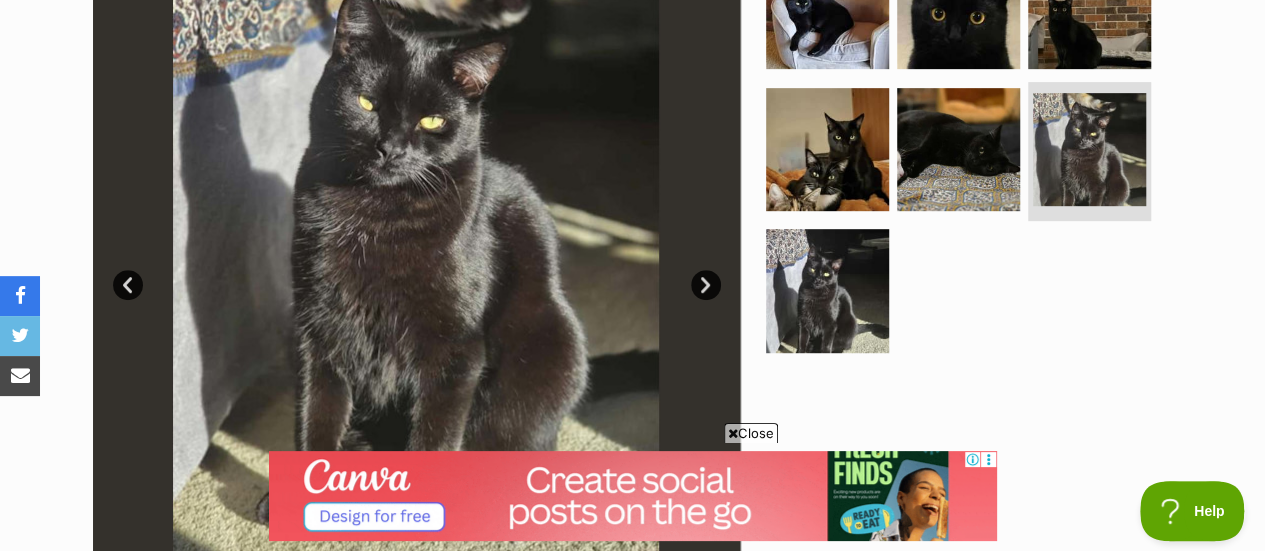 scroll, scrollTop: 0, scrollLeft: 0, axis: both 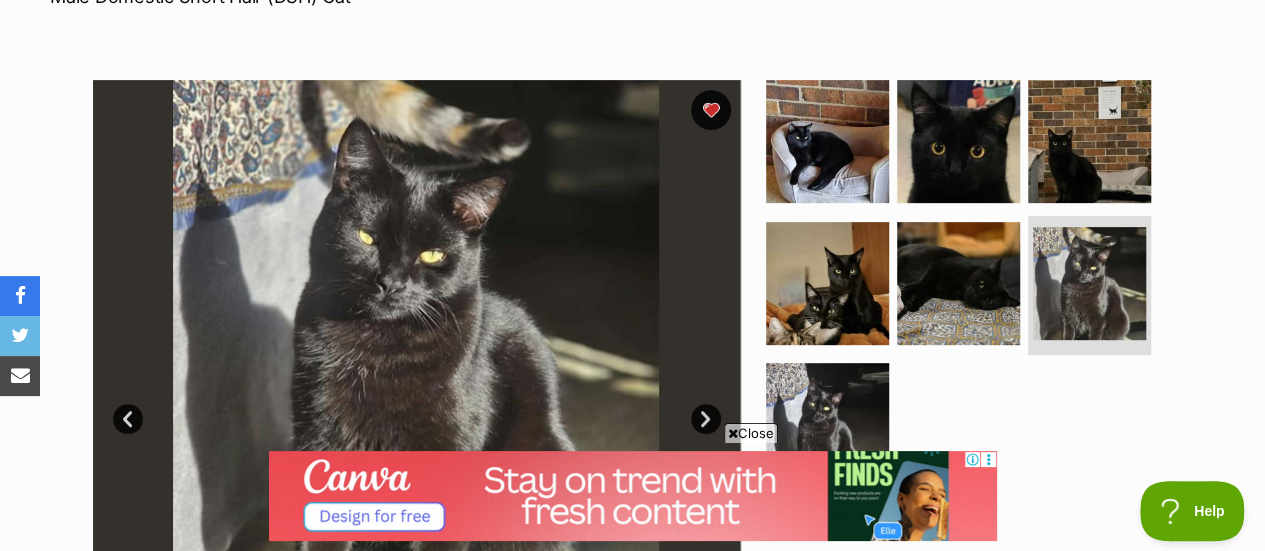 click at bounding box center [1089, 141] 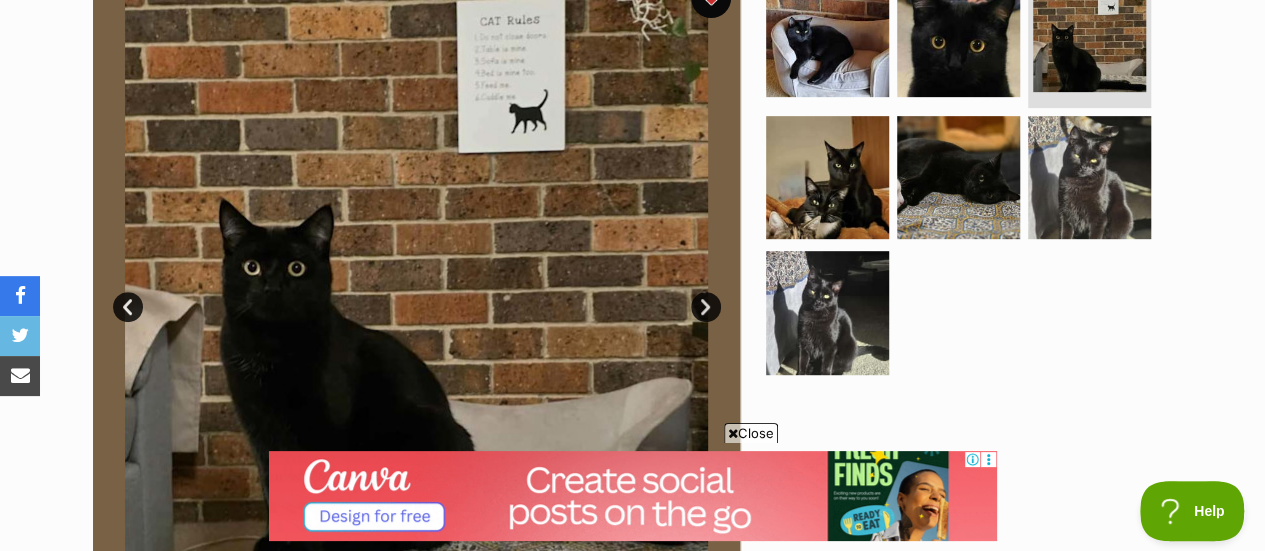 scroll, scrollTop: 449, scrollLeft: 0, axis: vertical 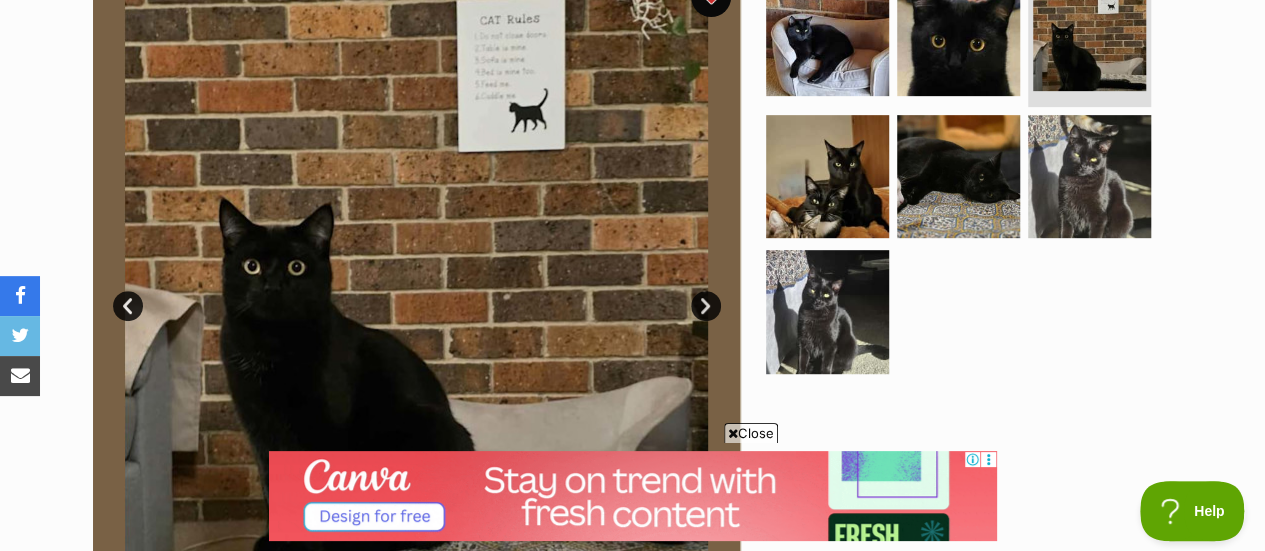 click at bounding box center (827, 176) 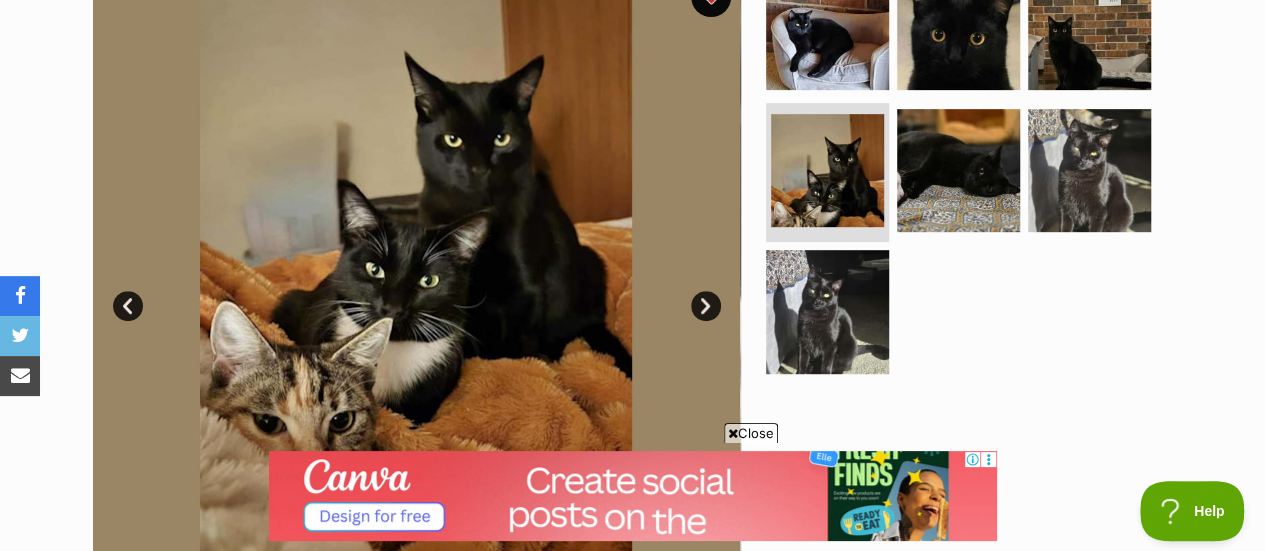 click at bounding box center [827, 311] 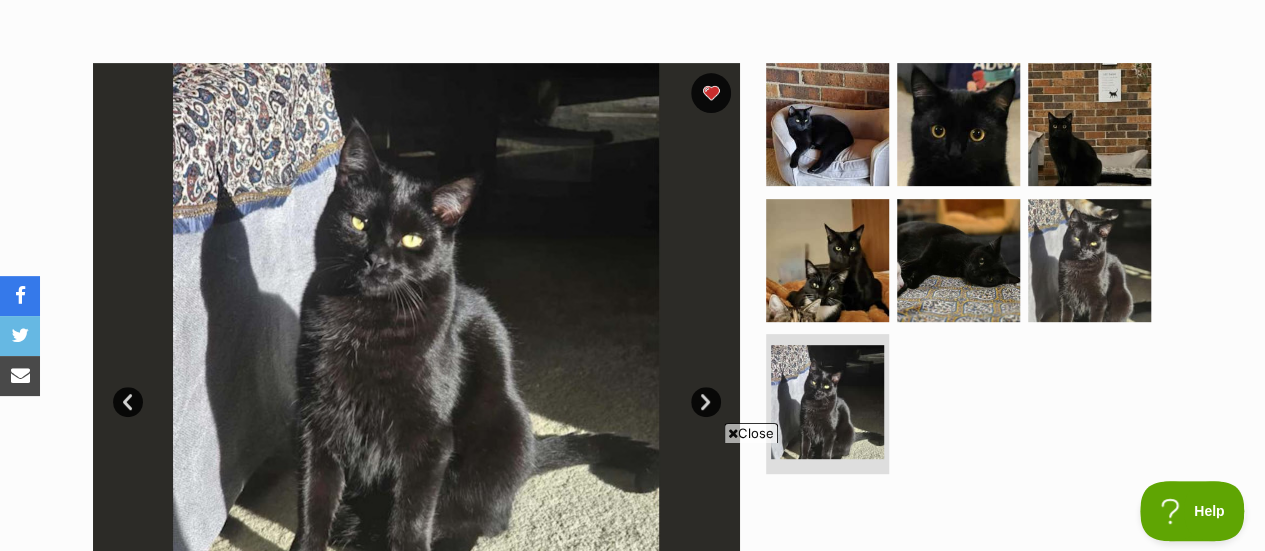 scroll, scrollTop: 352, scrollLeft: 0, axis: vertical 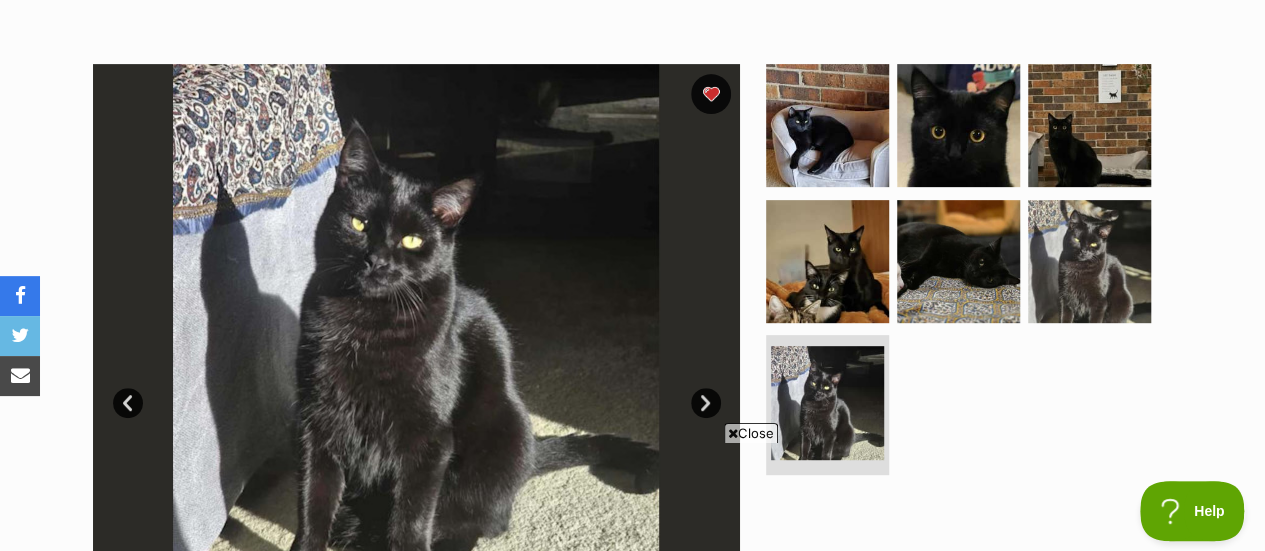 click at bounding box center [827, 125] 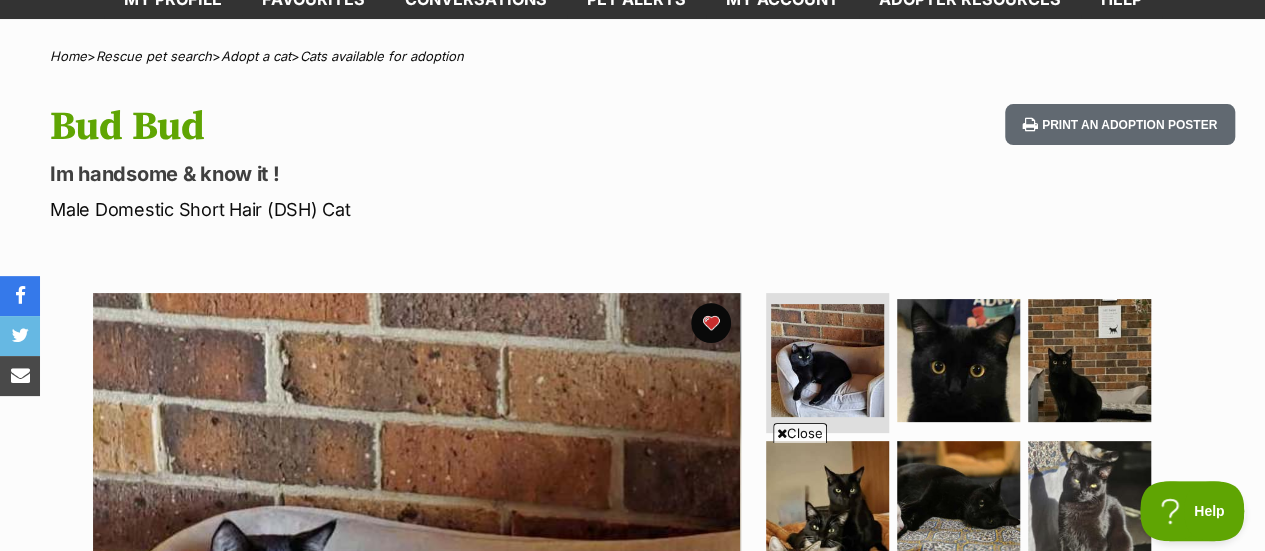scroll, scrollTop: 117, scrollLeft: 0, axis: vertical 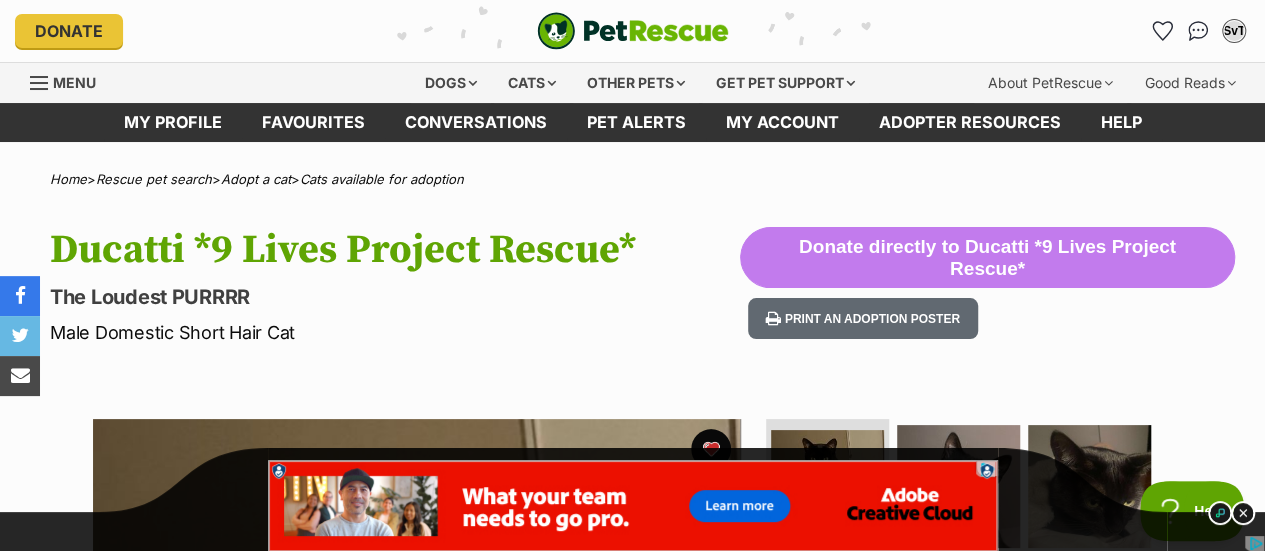 click on "Home
>
Rescue pet search
>
Adopt a cat
>
Cats available for adoption
Ducatti *9 Lives Project Rescue*
The Loudest PURRRR
Male Domestic Short Hair Cat
Donate directly to Ducatti *9 Lives Project Rescue*
Print an adoption poster
Available
1
of 9 images
1
of 9 images
1
of 9 images
1
of 9 images
1
of 9 images
1
of 9 images
1
of 9 images
1
of 9 images
1
of 9 images
Next Prev 1 2 3 4 5 6 7 8 9
WATCH VIDEOS
(3)
Donate to Ducatti *9 Lives Project Rescue*
Donate to Ducatti *9 Lives Project Rescue* at 9 Lives Project Rescue Ltd via Shout
Advertisement
Adoption information
I've been adopted!
This pet is no longer available
On Hold" at bounding box center (632, 1957) 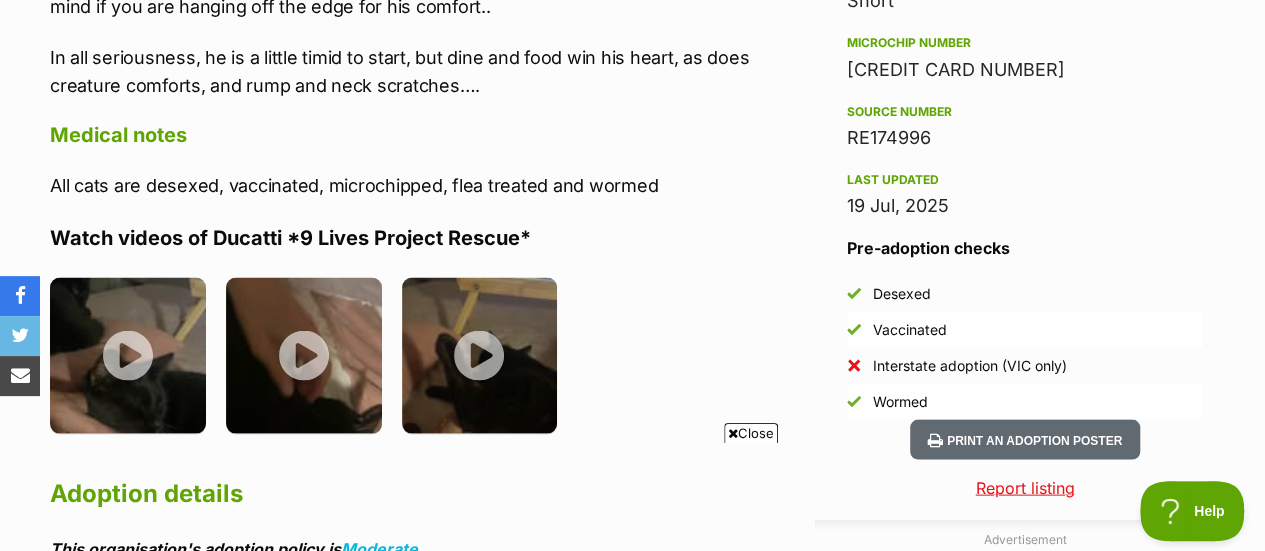 scroll, scrollTop: 1883, scrollLeft: 0, axis: vertical 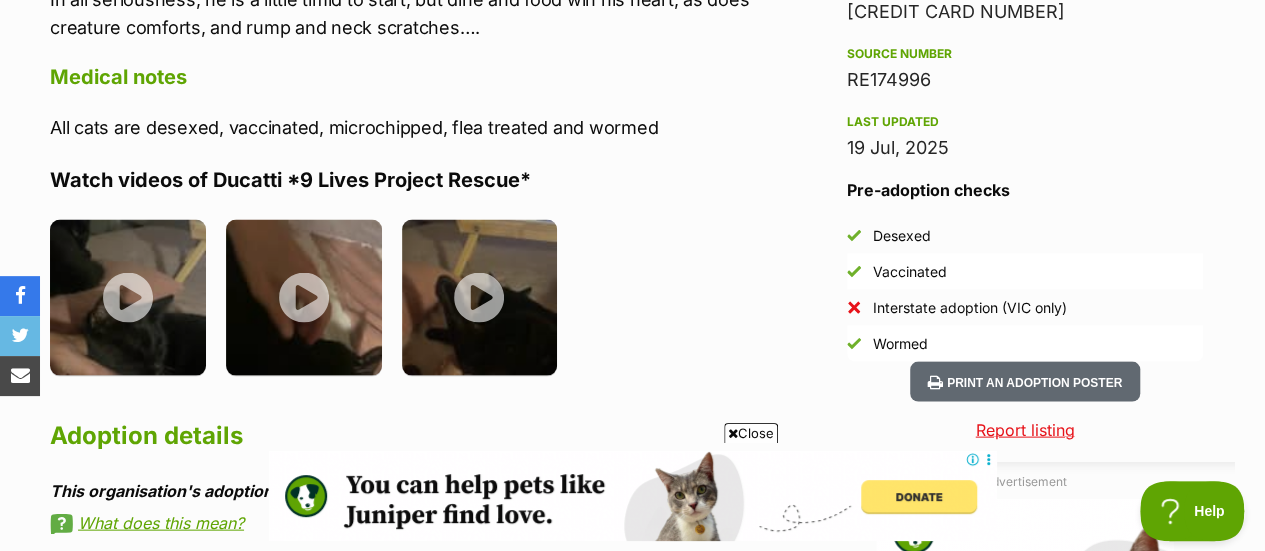 click at bounding box center [480, 297] 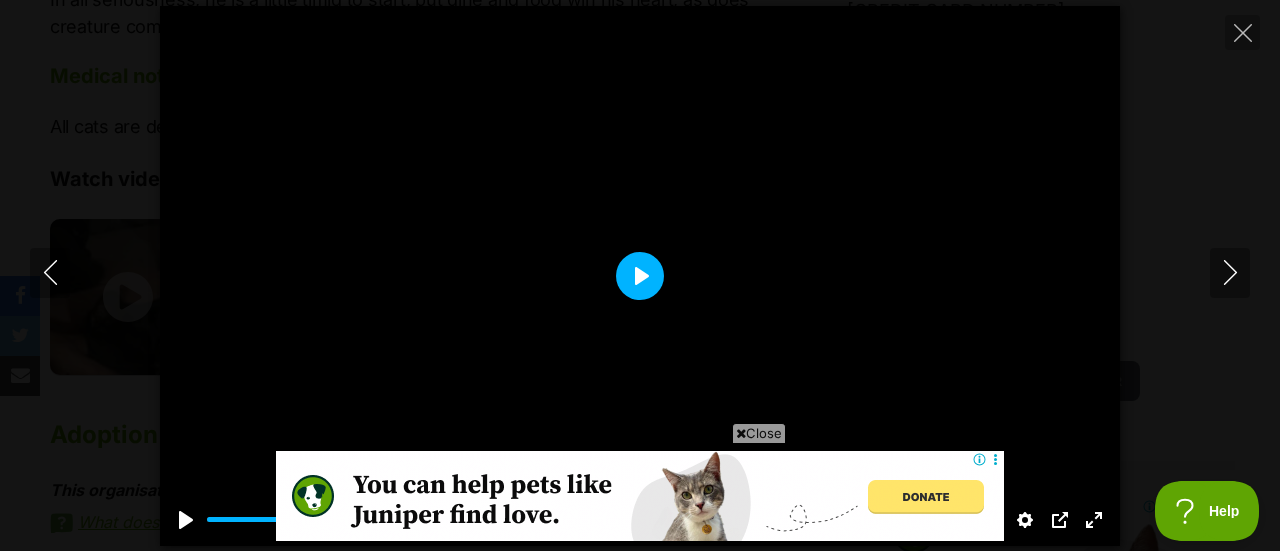 click on "Play" at bounding box center (640, 276) 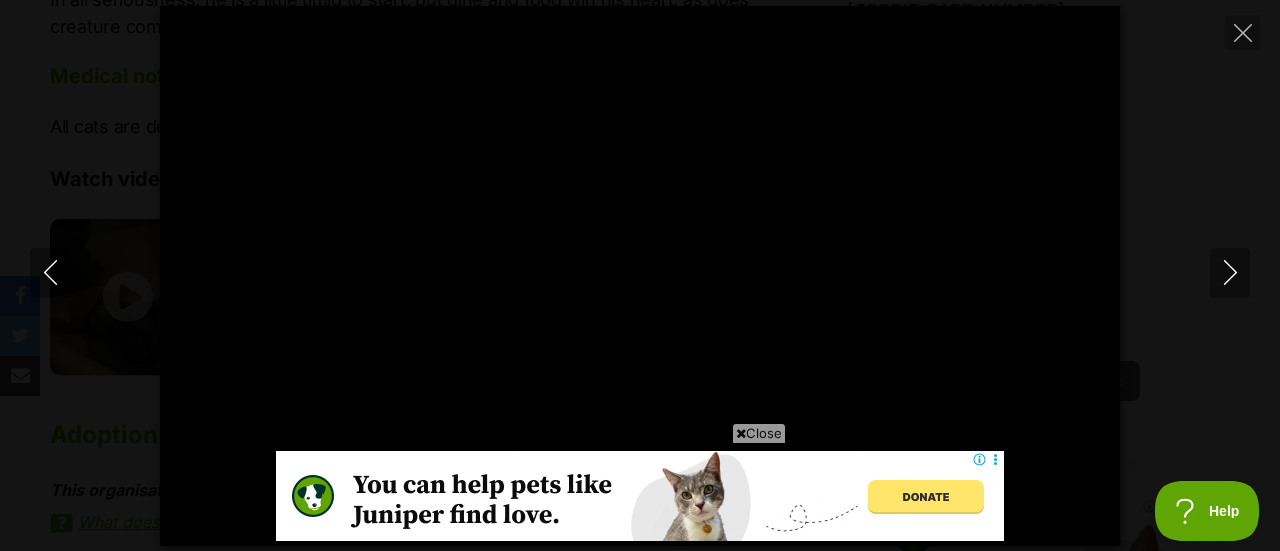 type on "100" 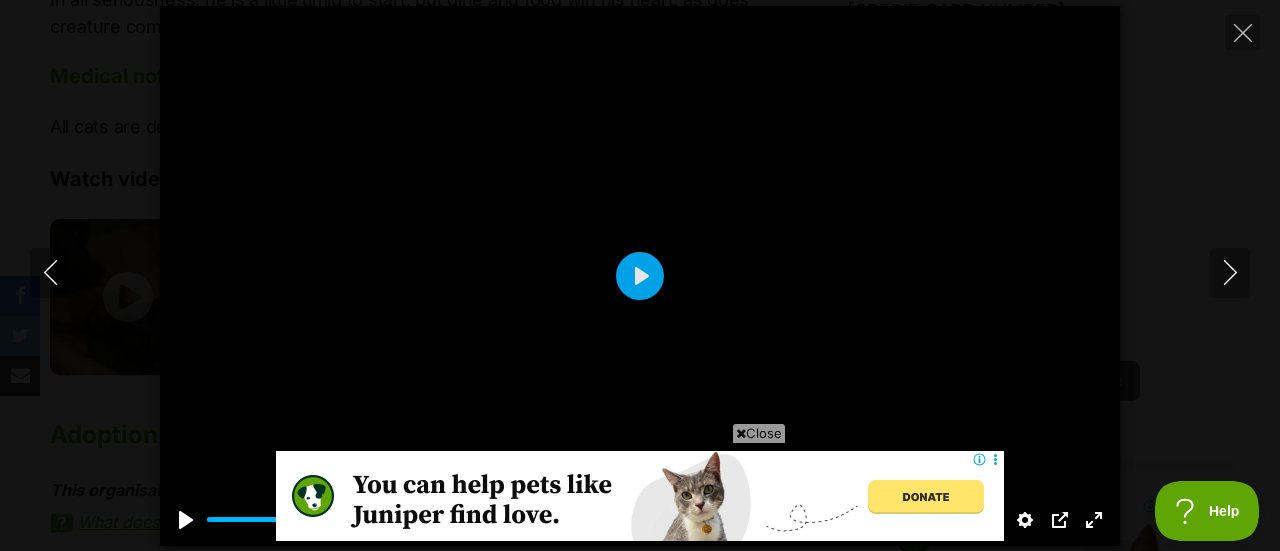 click at bounding box center [741, 433] 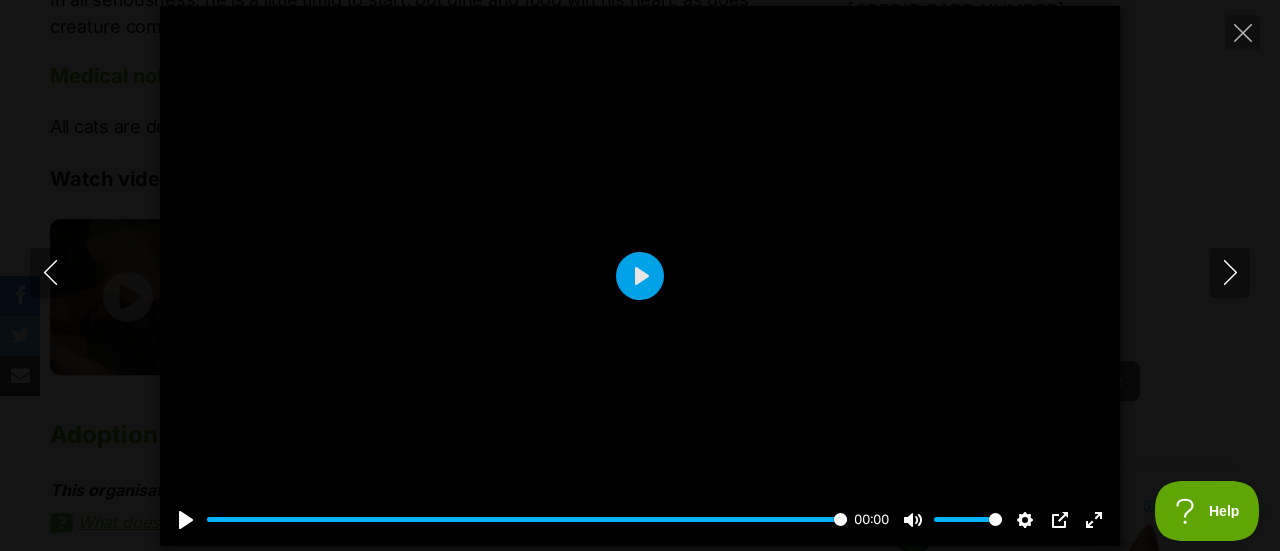 click 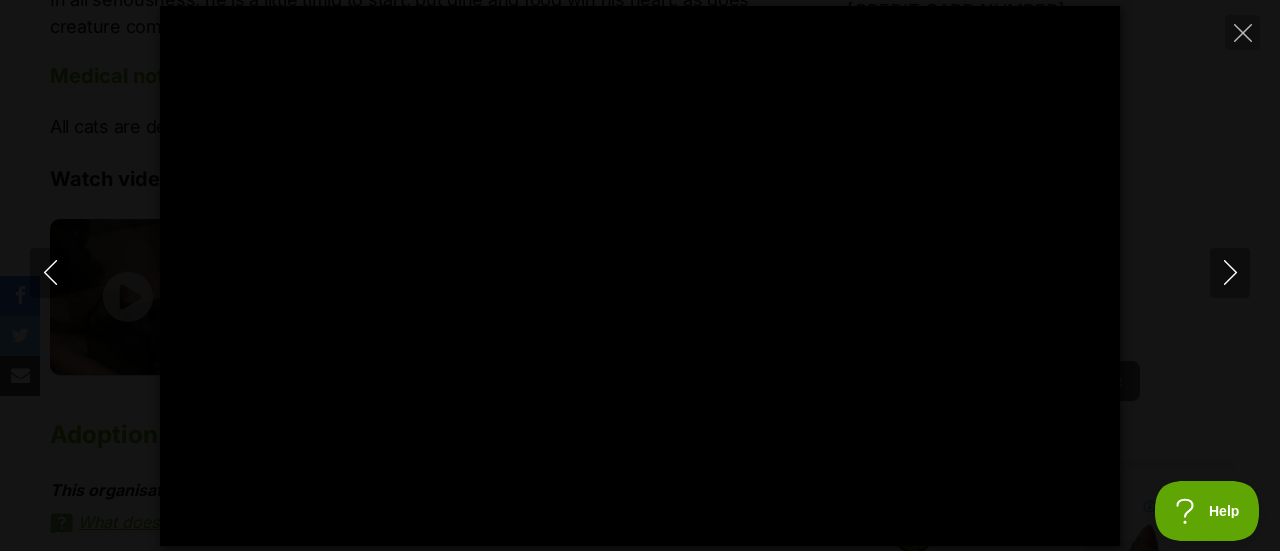 type on "100" 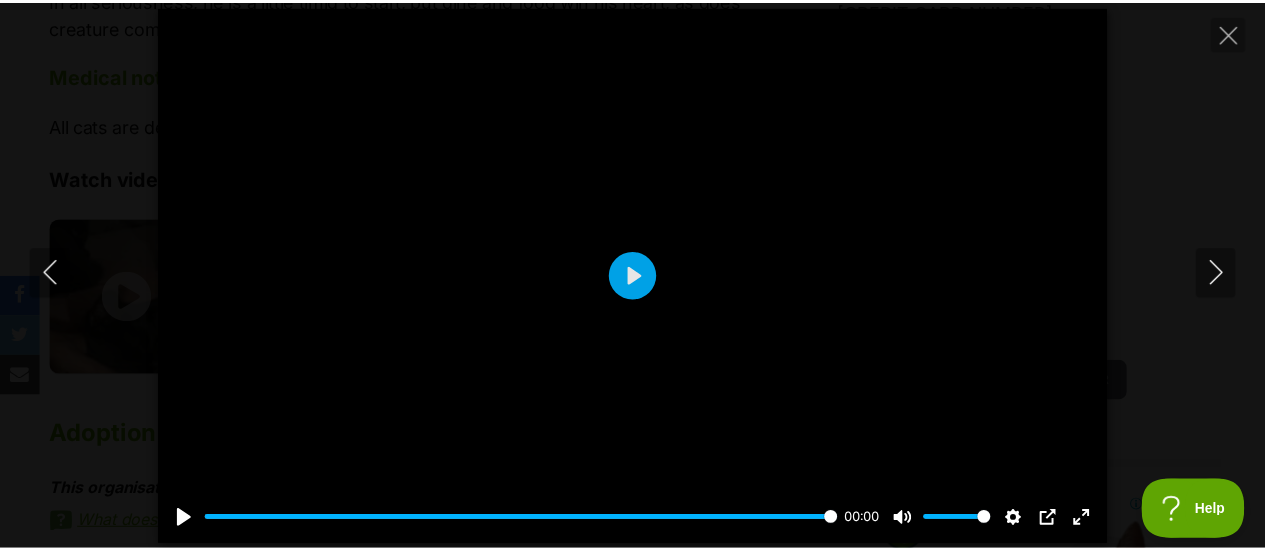 scroll, scrollTop: 0, scrollLeft: 0, axis: both 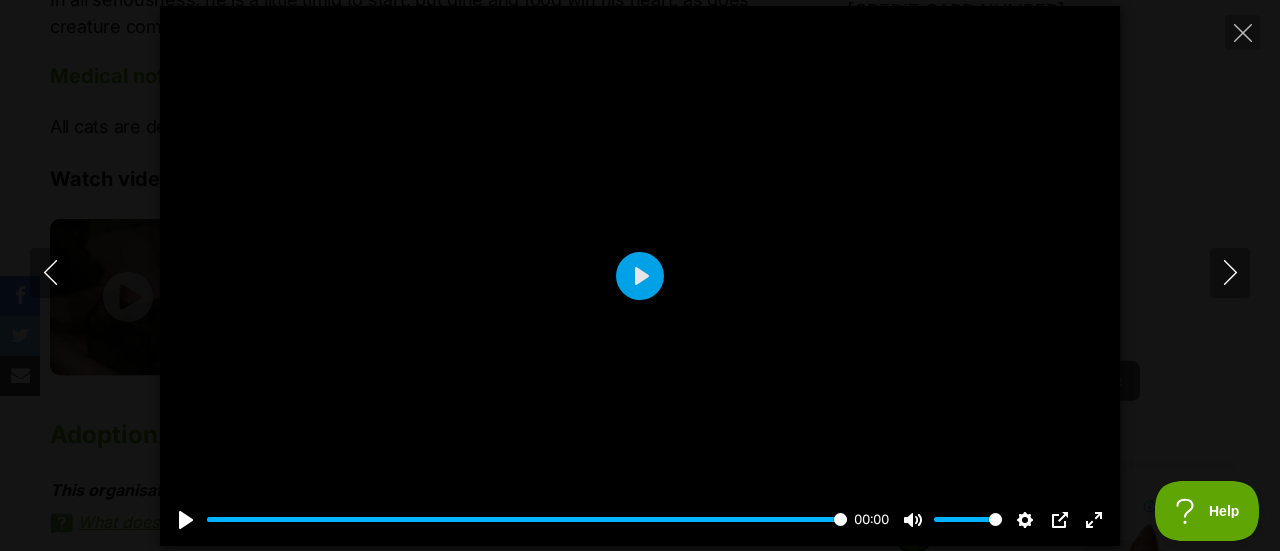 click 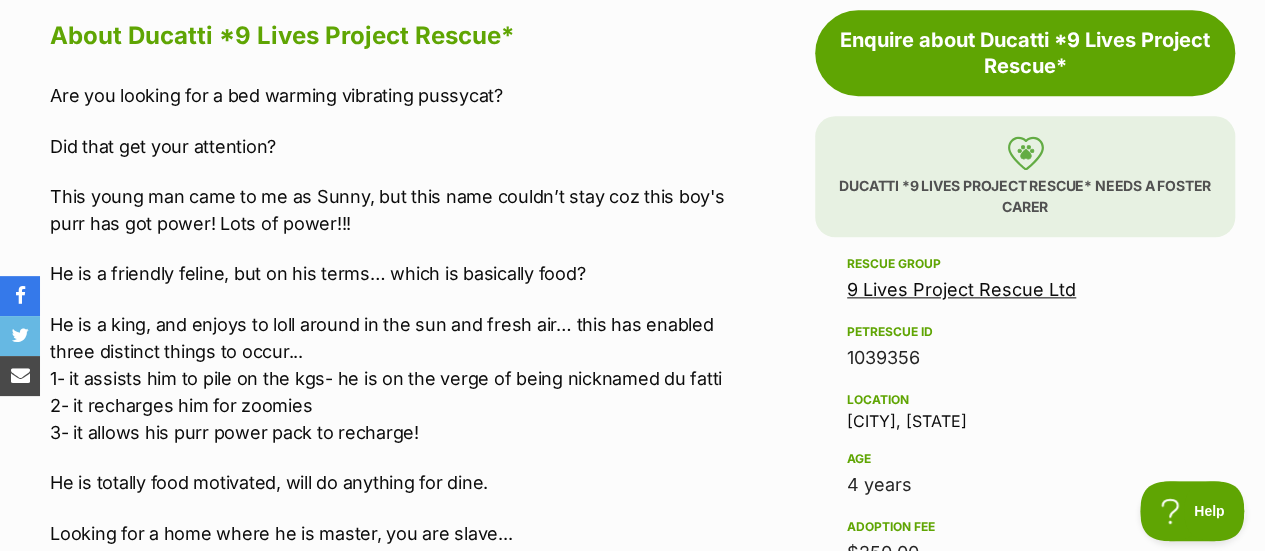 scroll, scrollTop: 1120, scrollLeft: 0, axis: vertical 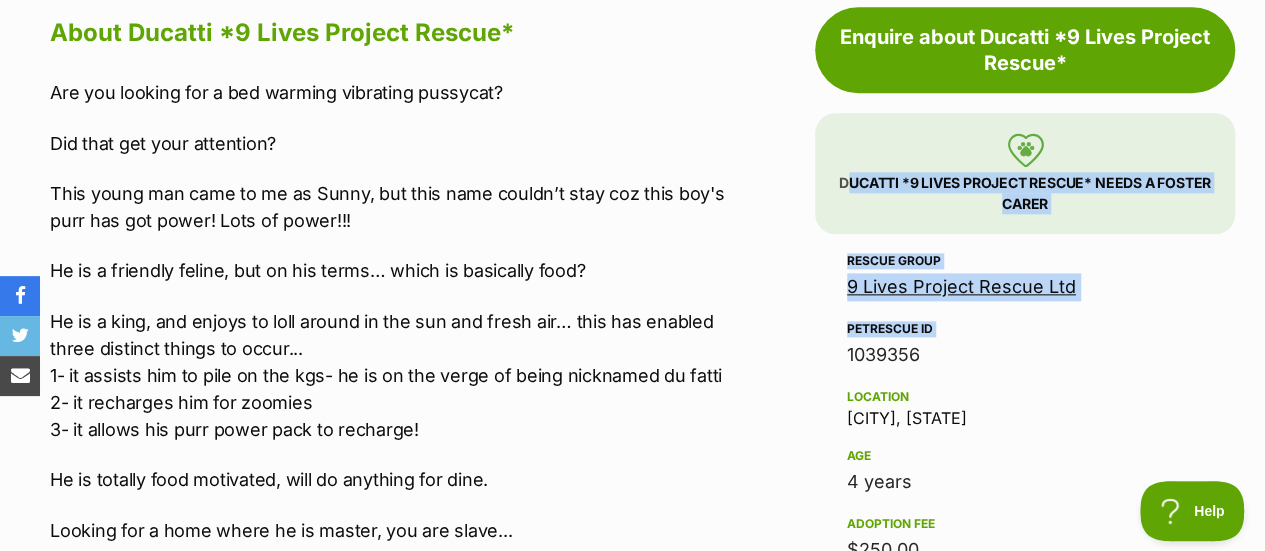 drag, startPoint x: 786, startPoint y: 189, endPoint x: 793, endPoint y: 343, distance: 154.15901 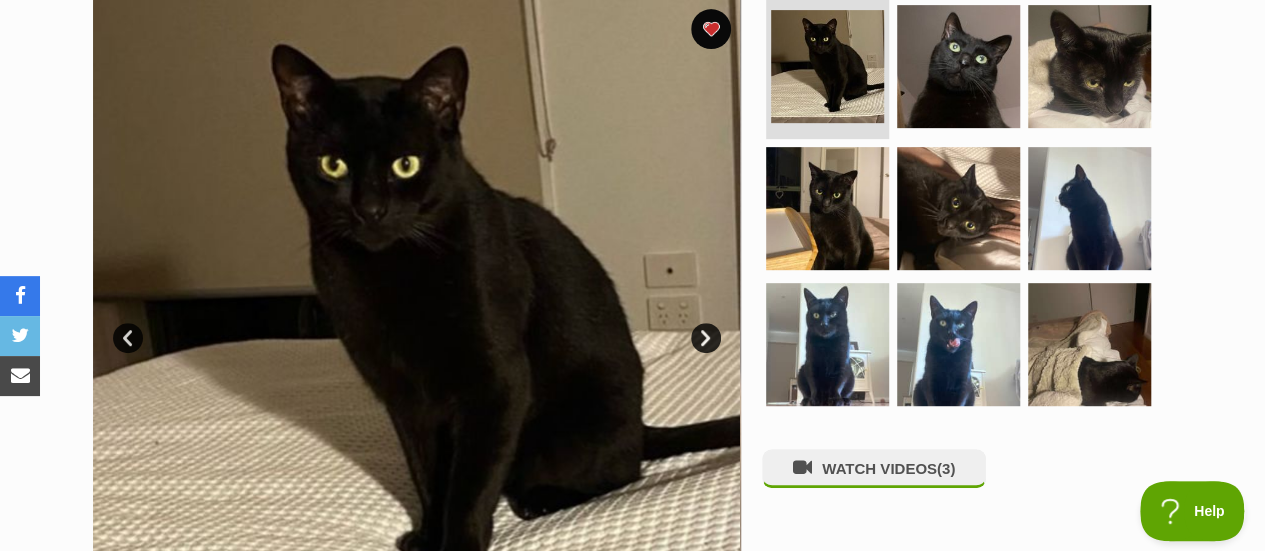 scroll, scrollTop: 411, scrollLeft: 0, axis: vertical 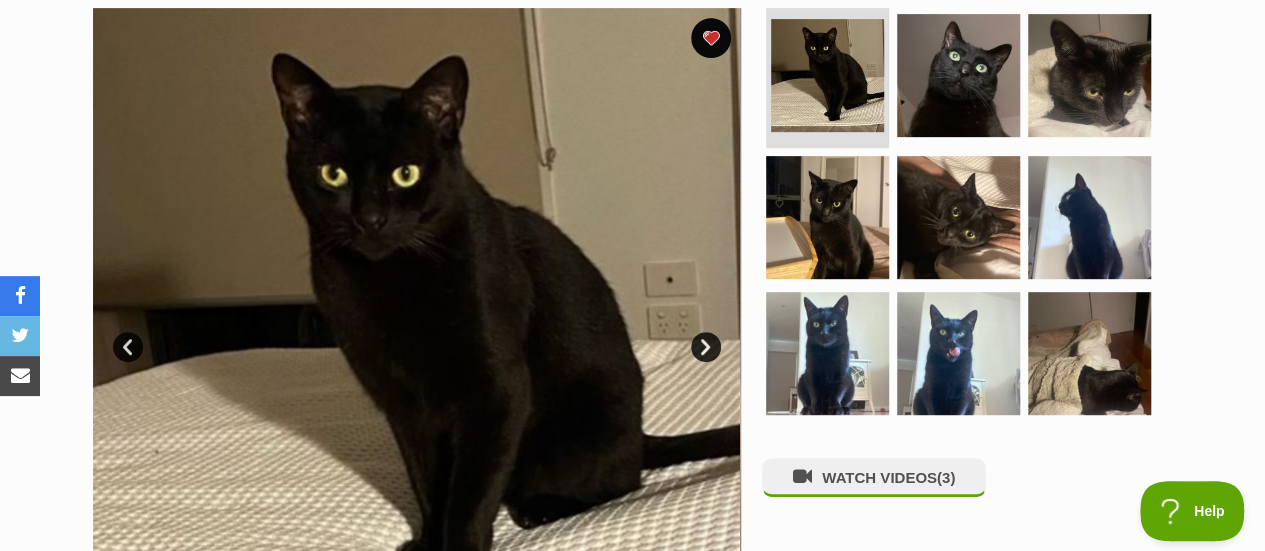 click at bounding box center (958, 75) 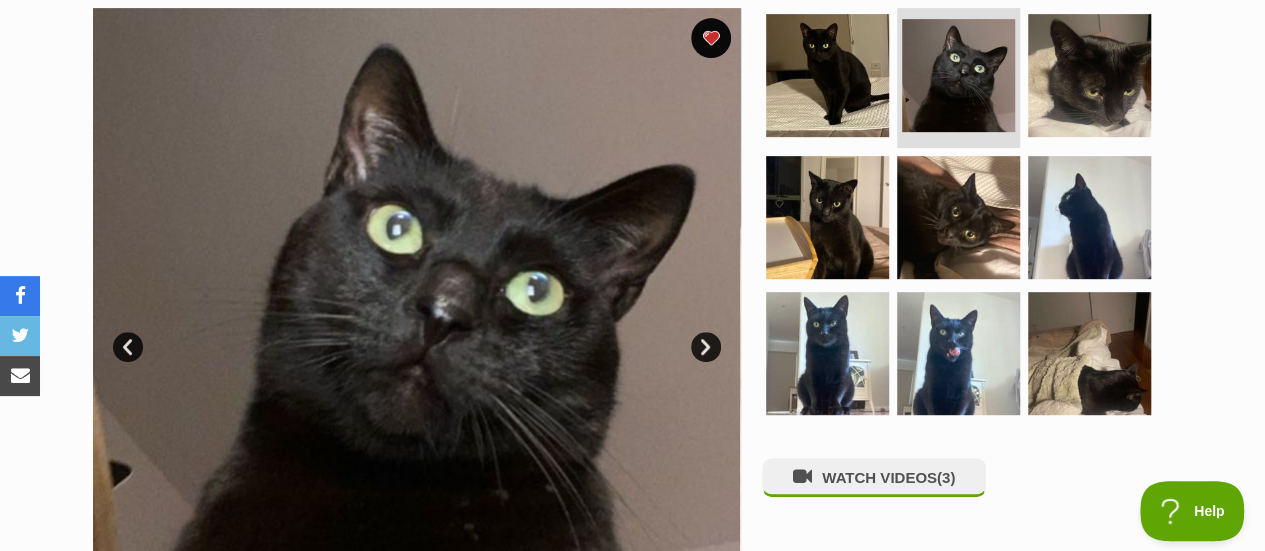 click on "Next" at bounding box center (706, 347) 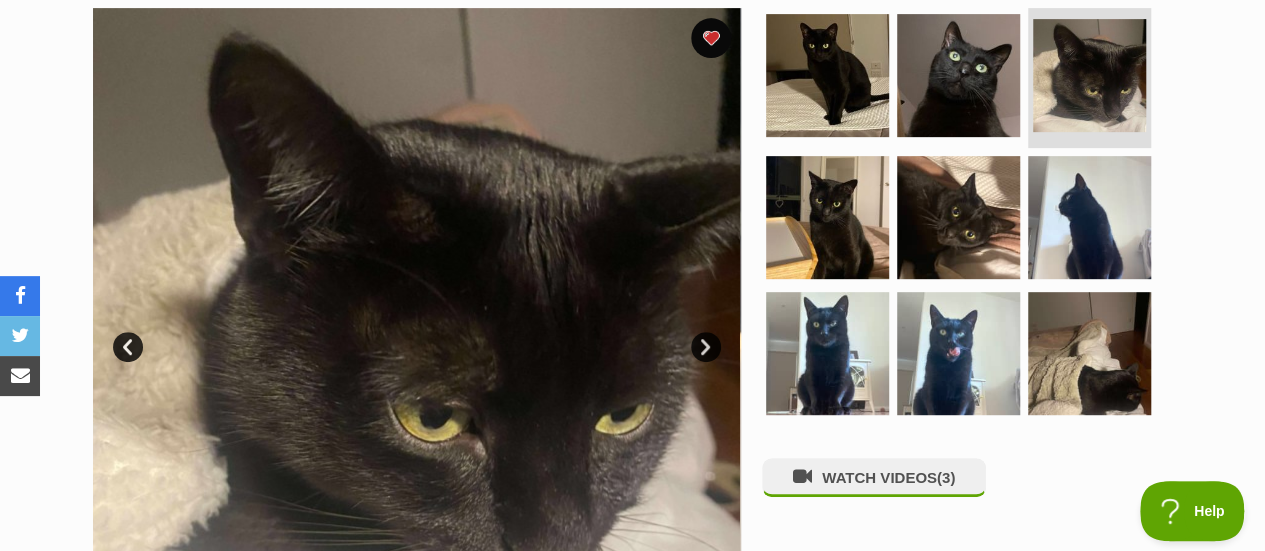 click on "Next" at bounding box center [706, 347] 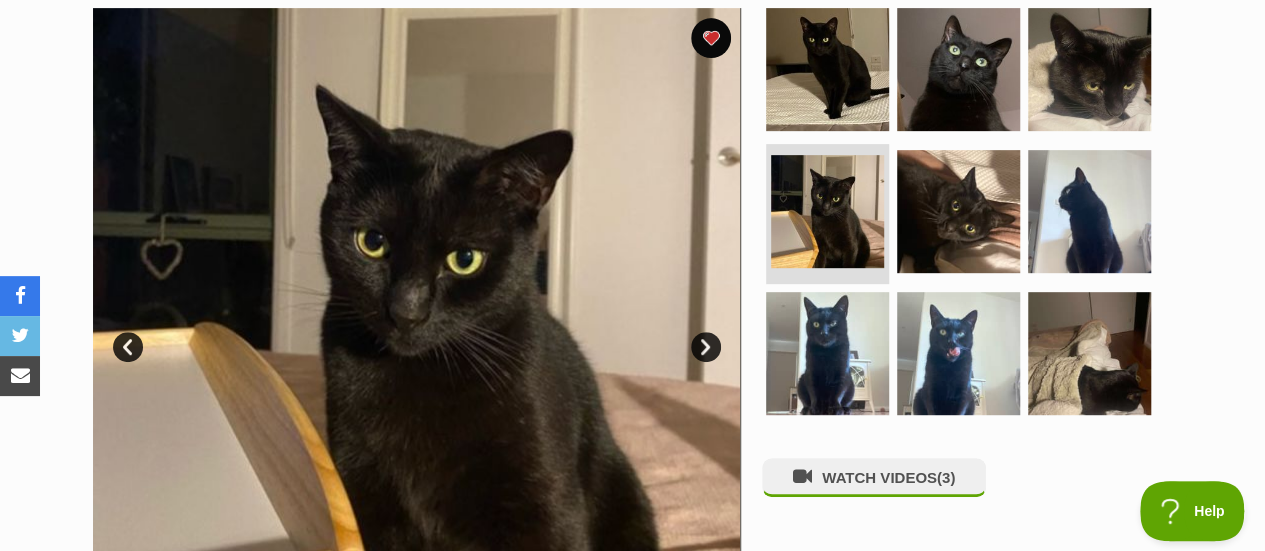 click on "Next" at bounding box center [706, 347] 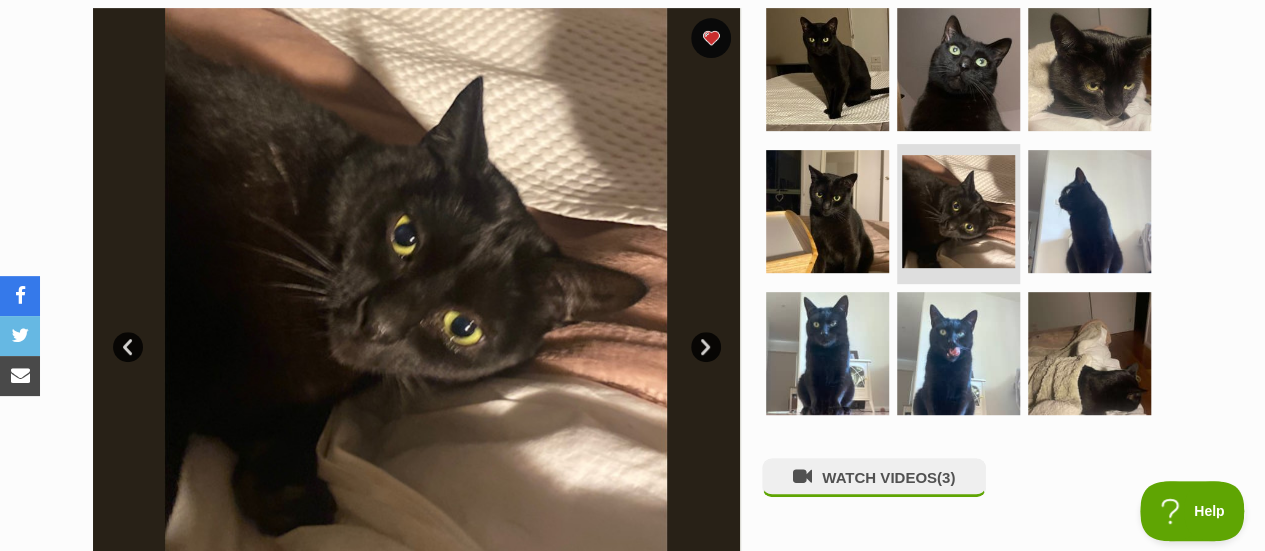 click on "Next" at bounding box center [706, 347] 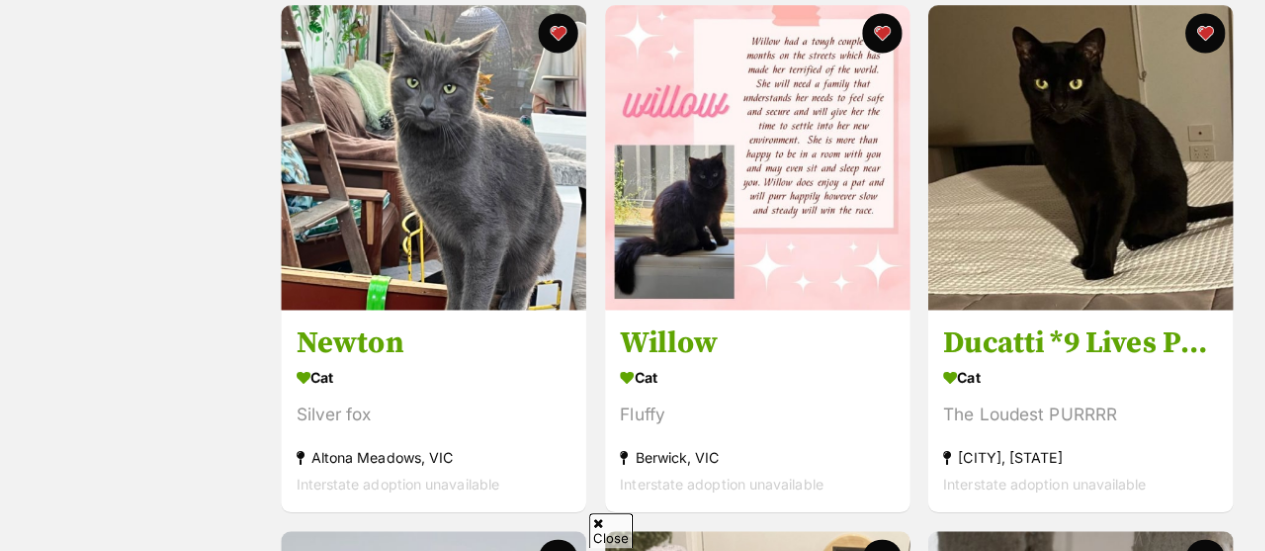 scroll, scrollTop: 933, scrollLeft: 0, axis: vertical 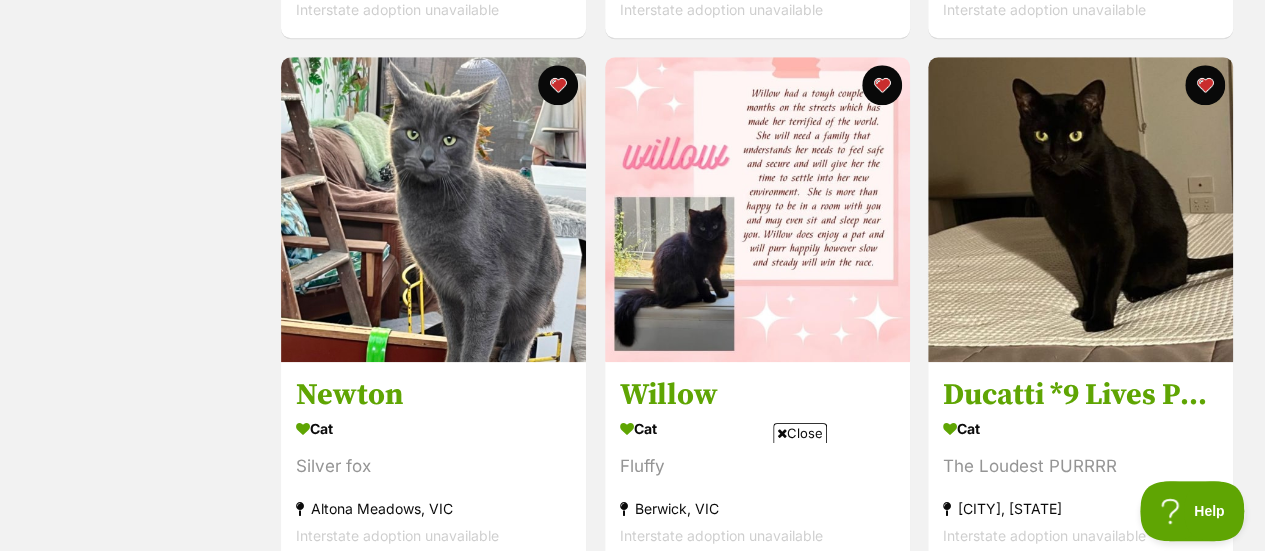 click at bounding box center (757, 209) 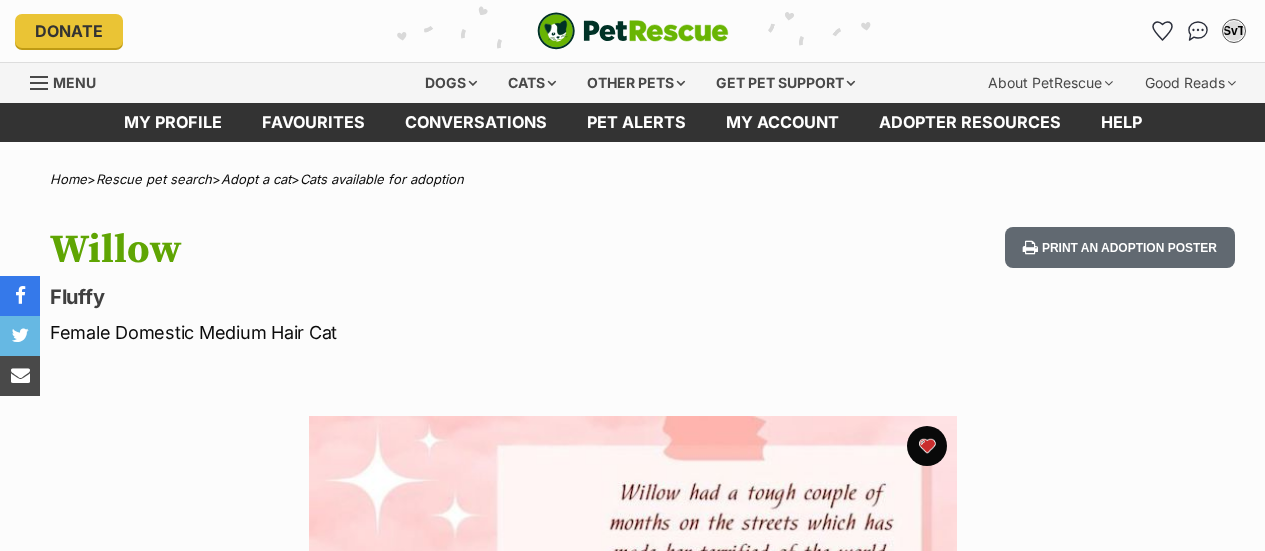 scroll, scrollTop: 0, scrollLeft: 0, axis: both 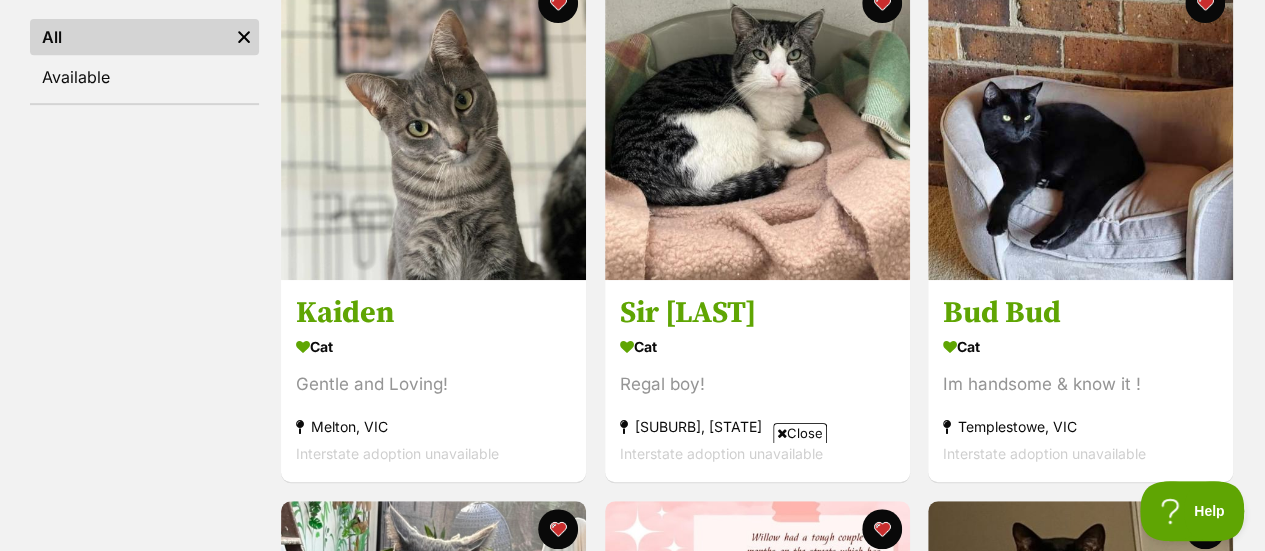 click at bounding box center [1080, 127] 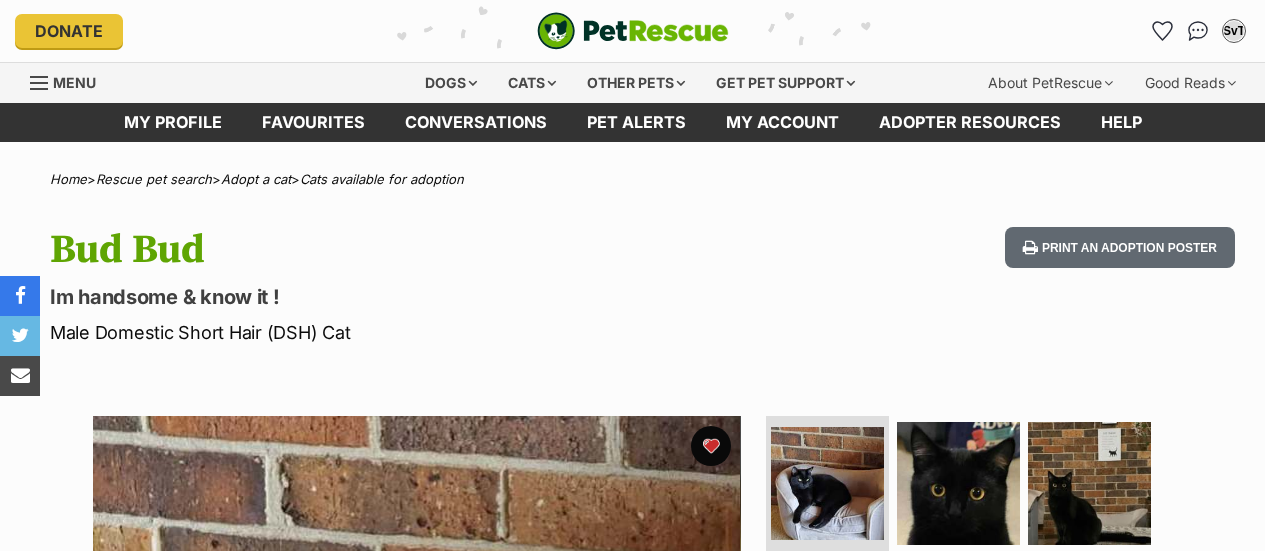 scroll, scrollTop: 0, scrollLeft: 0, axis: both 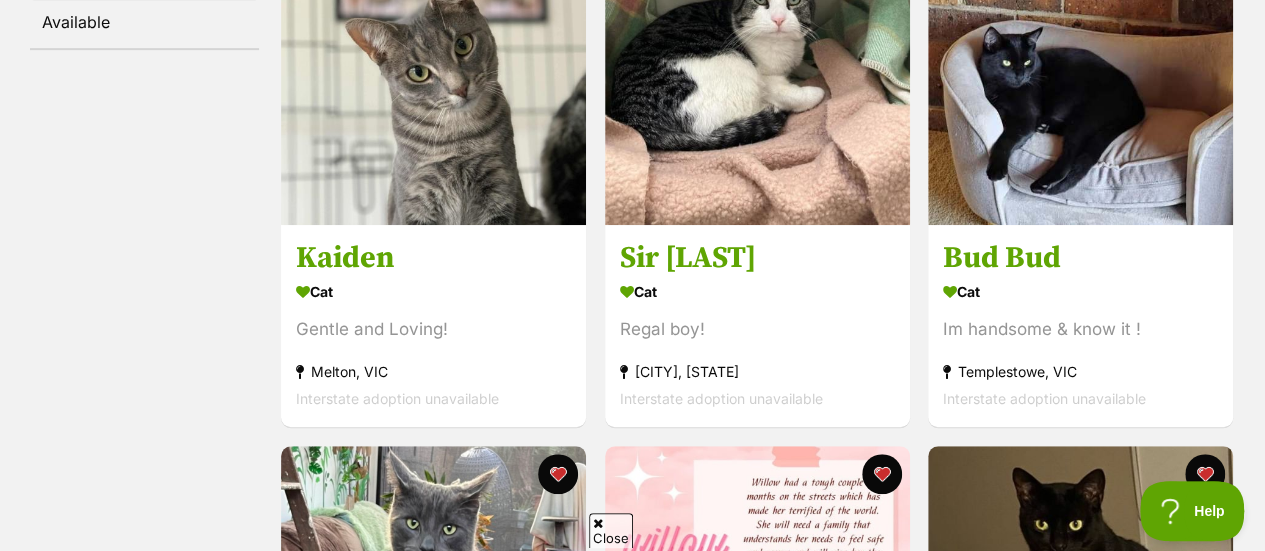 click at bounding box center [1080, 72] 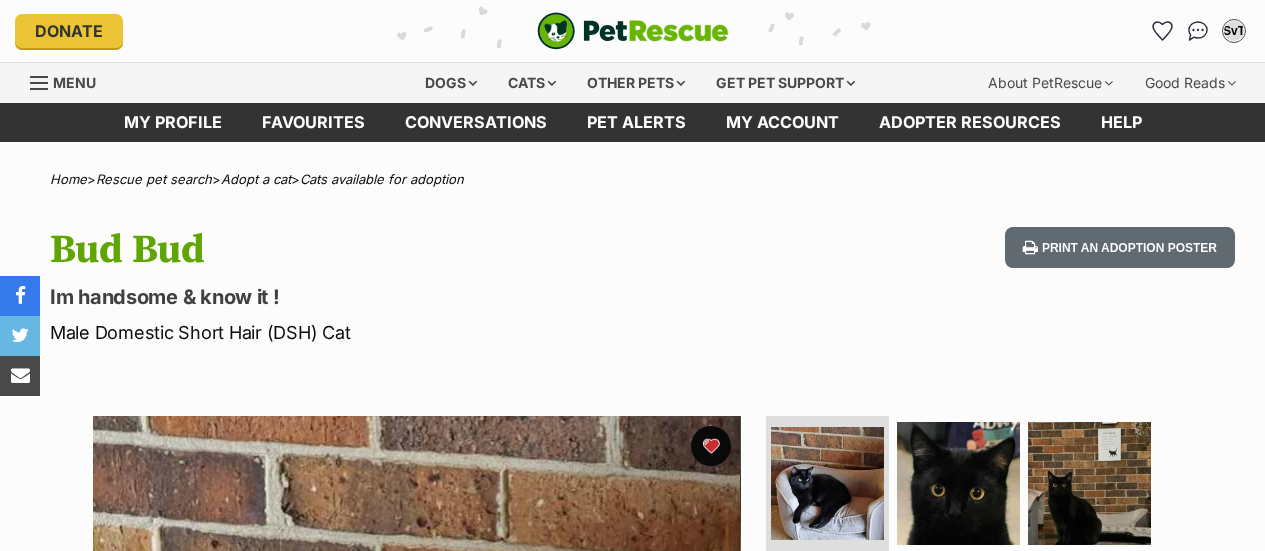 scroll, scrollTop: 0, scrollLeft: 0, axis: both 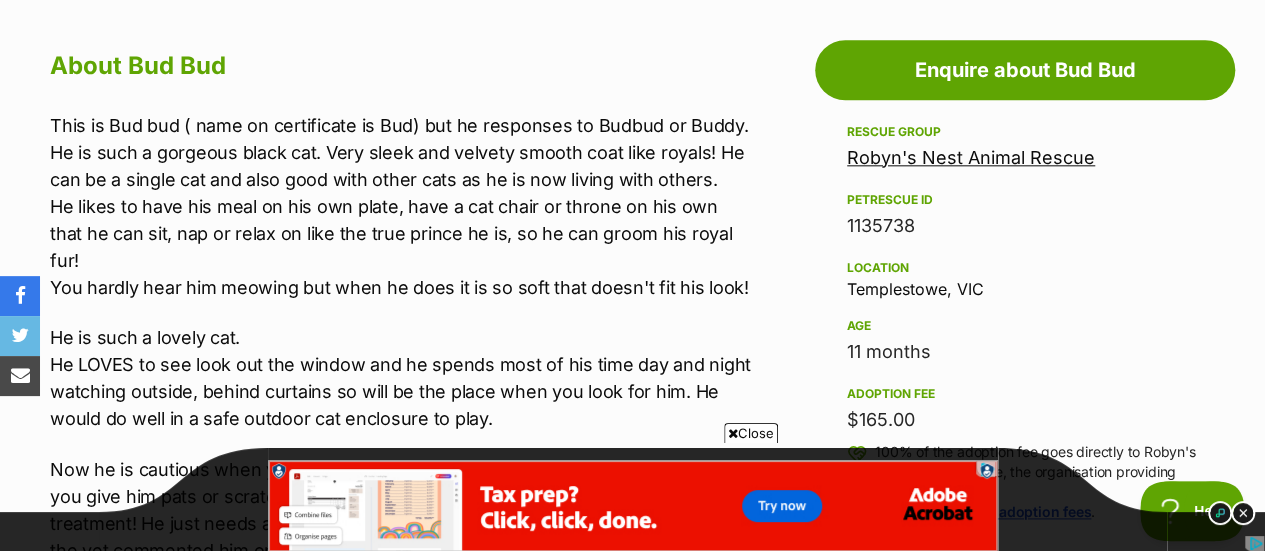click on "Robyn's Nest Animal Rescue" at bounding box center [971, 157] 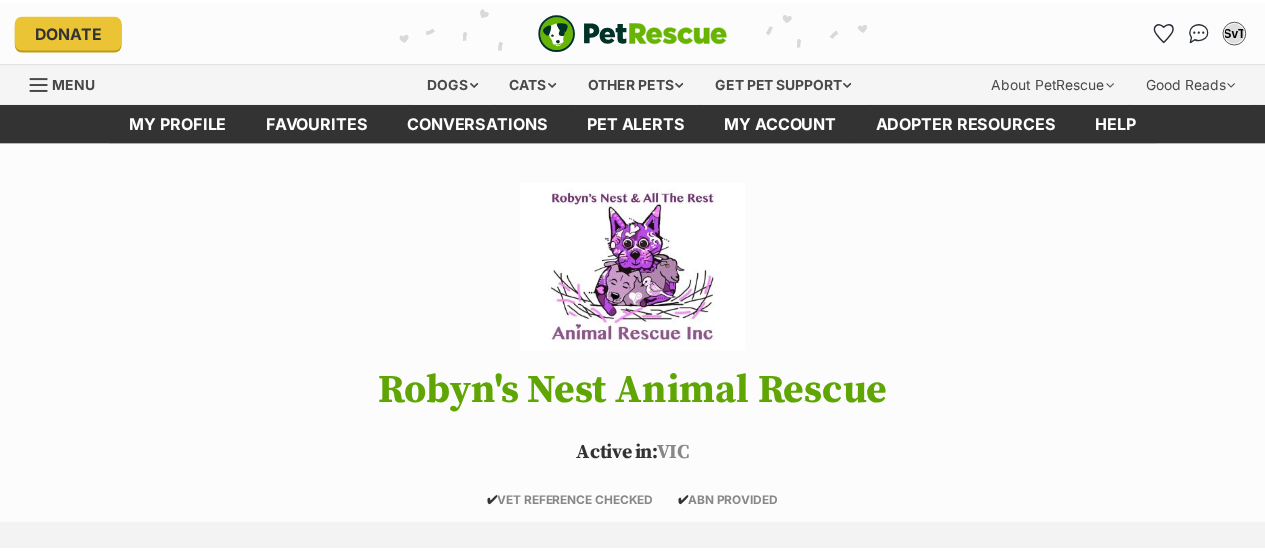 scroll, scrollTop: 0, scrollLeft: 0, axis: both 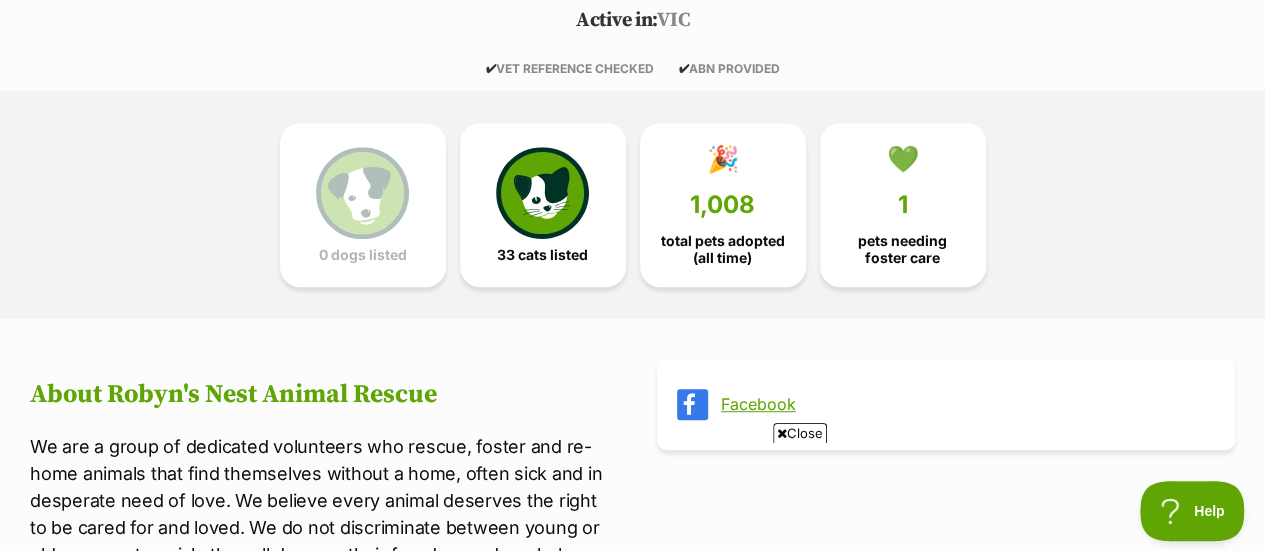 click at bounding box center (542, 193) 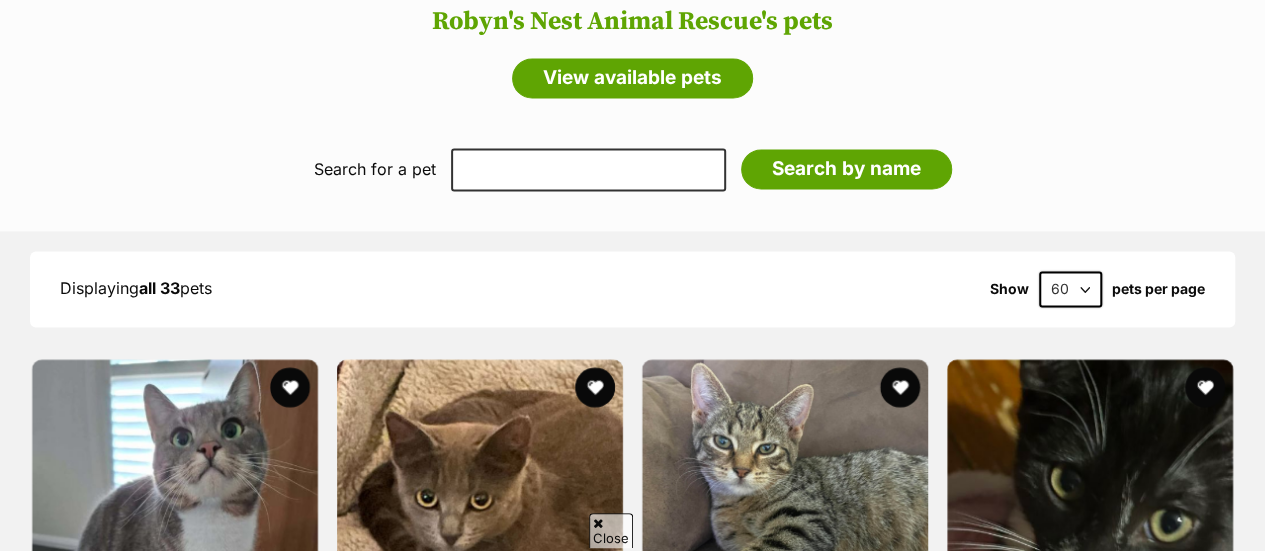 scroll, scrollTop: 1604, scrollLeft: 0, axis: vertical 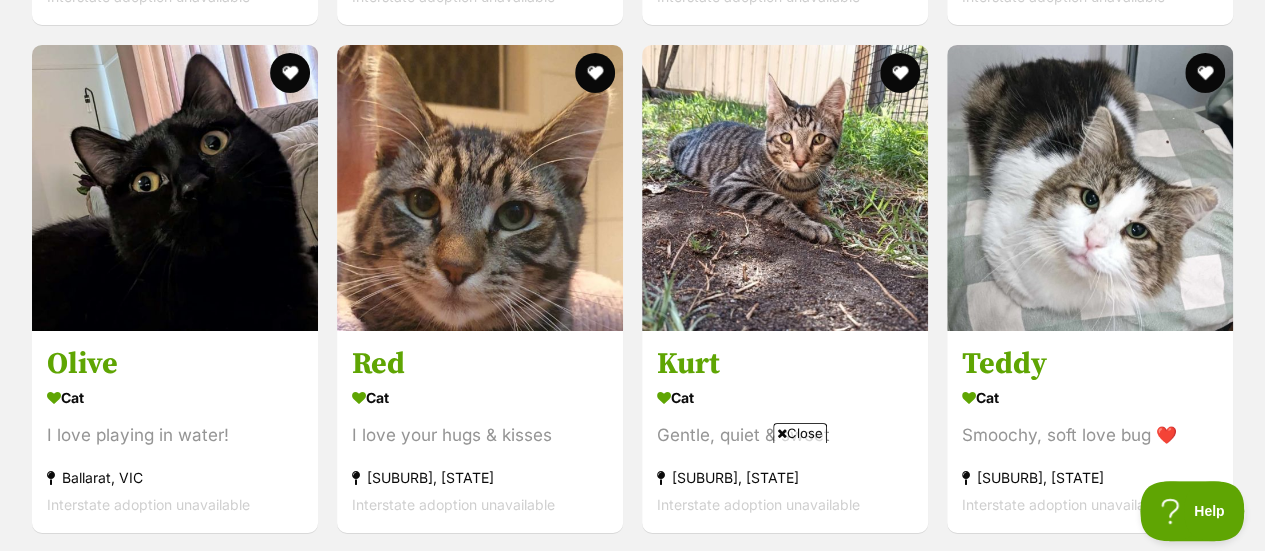 click at bounding box center (1090, 188) 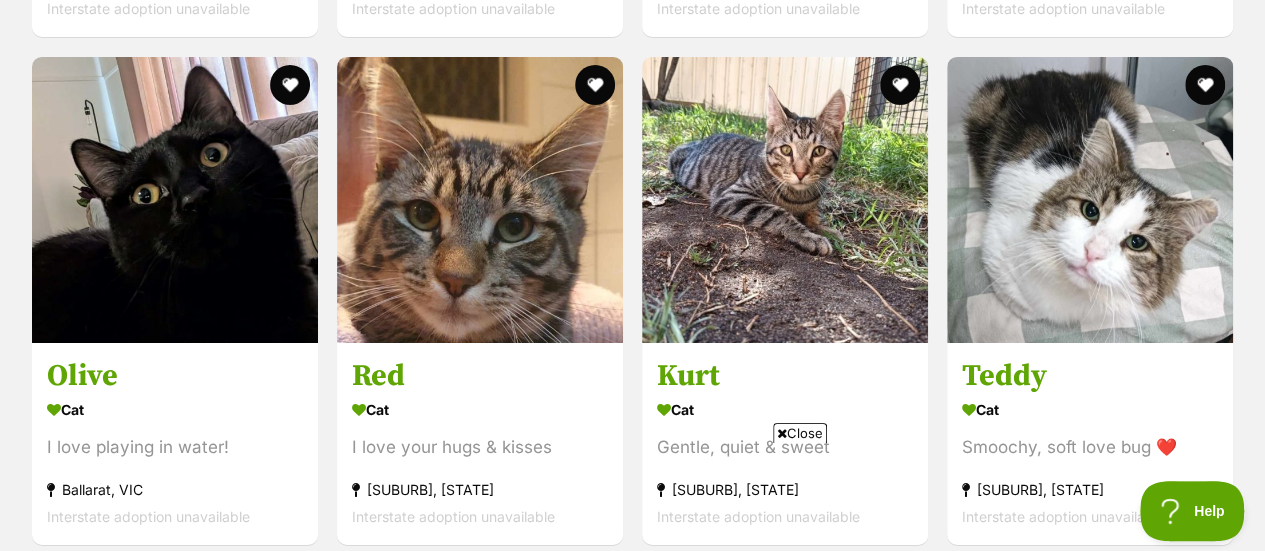 click at bounding box center (1205, 85) 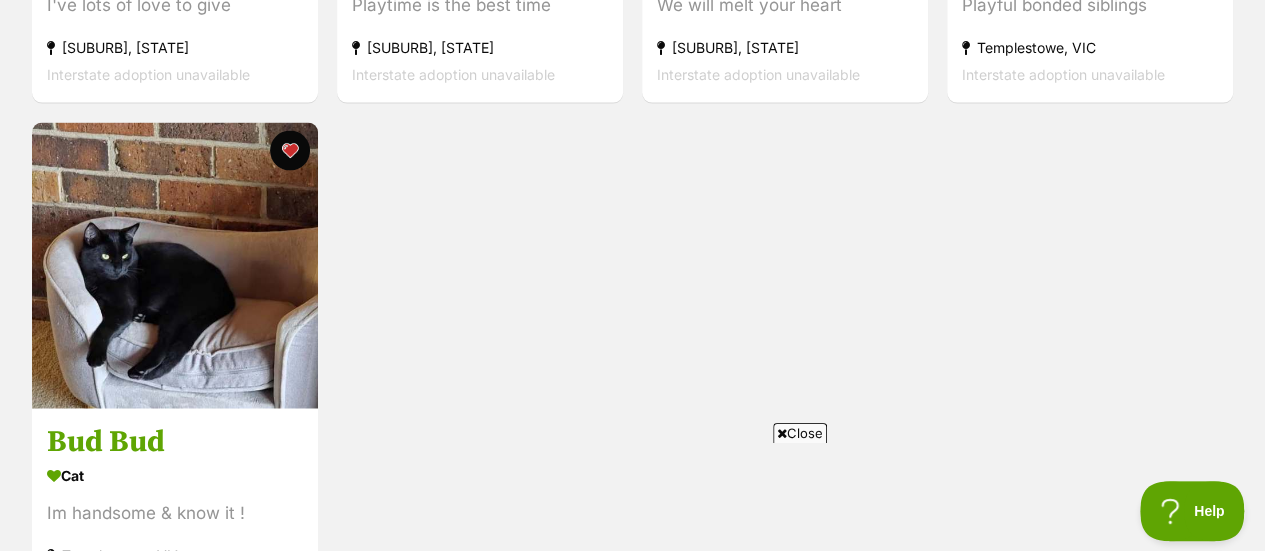 scroll, scrollTop: 5893, scrollLeft: 0, axis: vertical 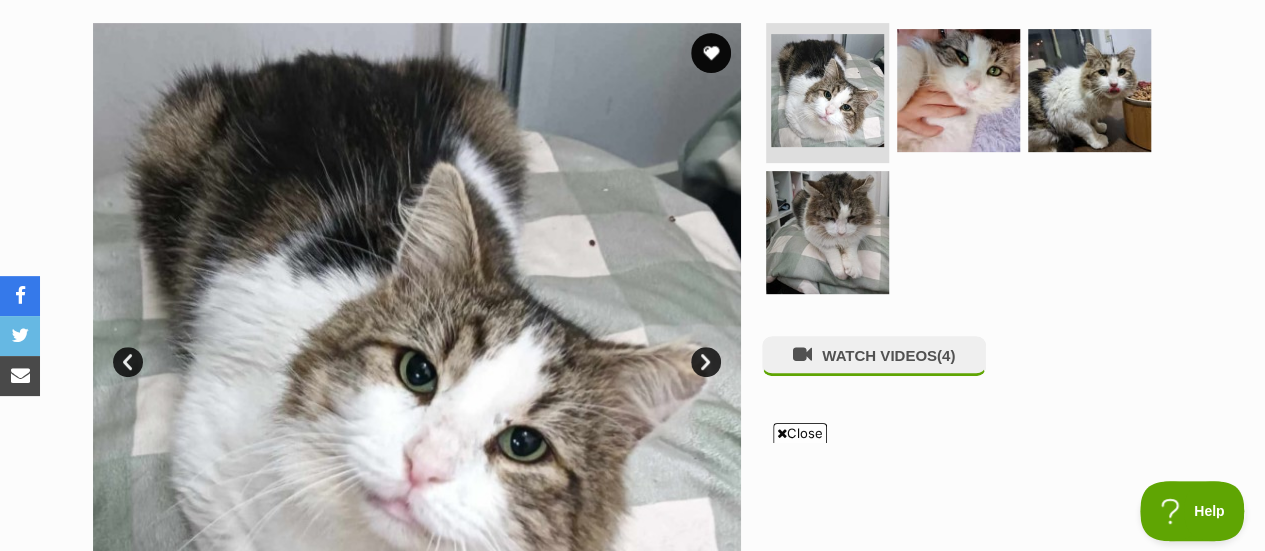 click at bounding box center (958, 90) 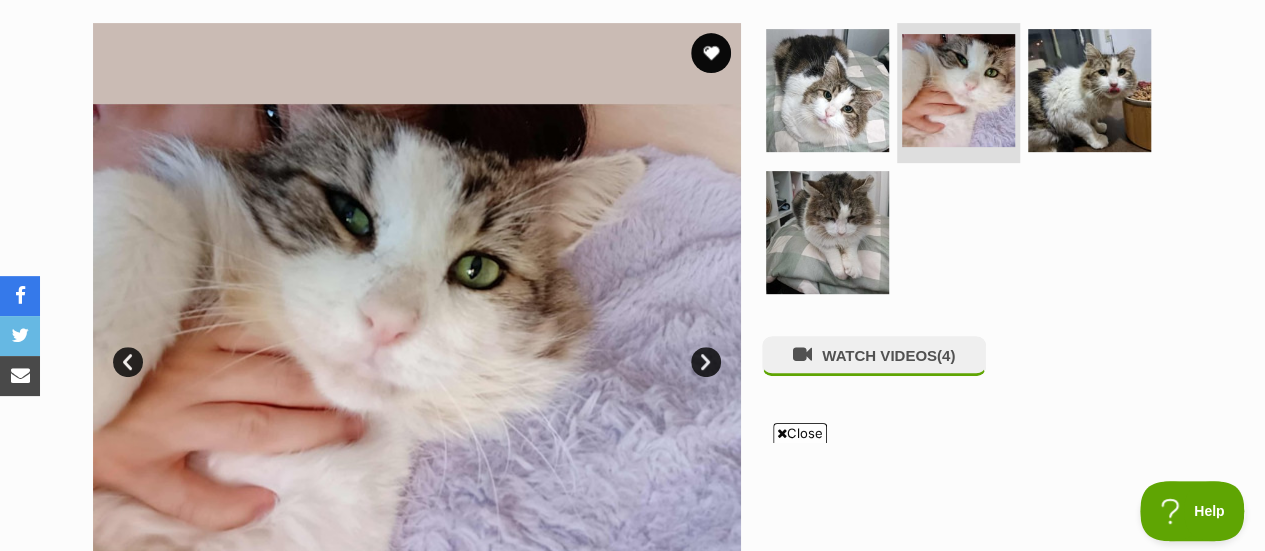 click at bounding box center [1089, 90] 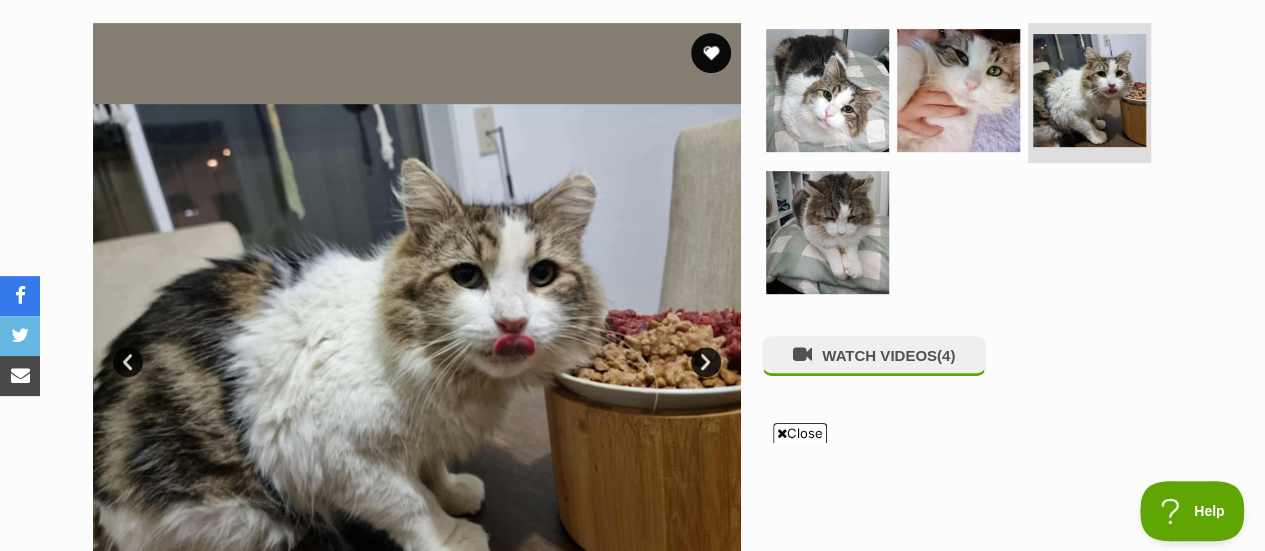 click at bounding box center [827, 232] 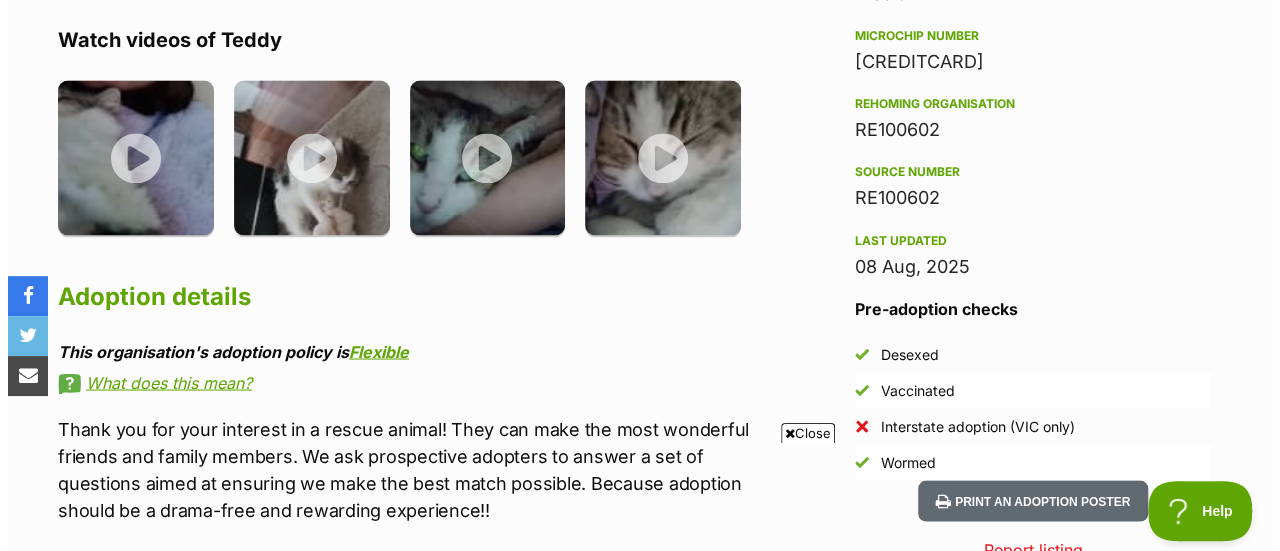scroll, scrollTop: 1662, scrollLeft: 0, axis: vertical 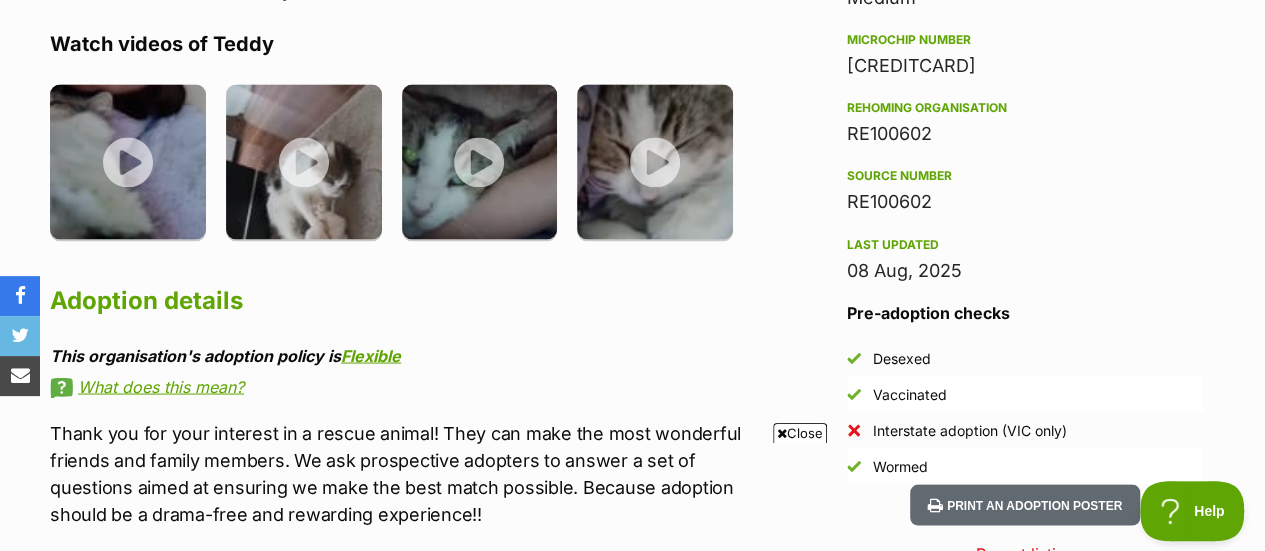 click at bounding box center (128, 162) 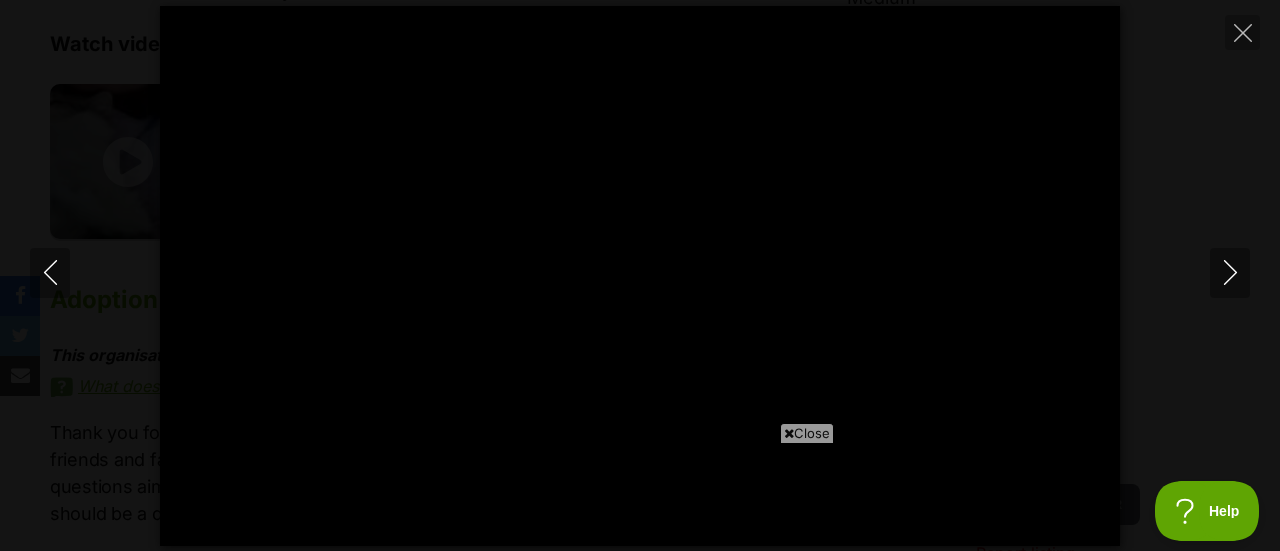 type on "100" 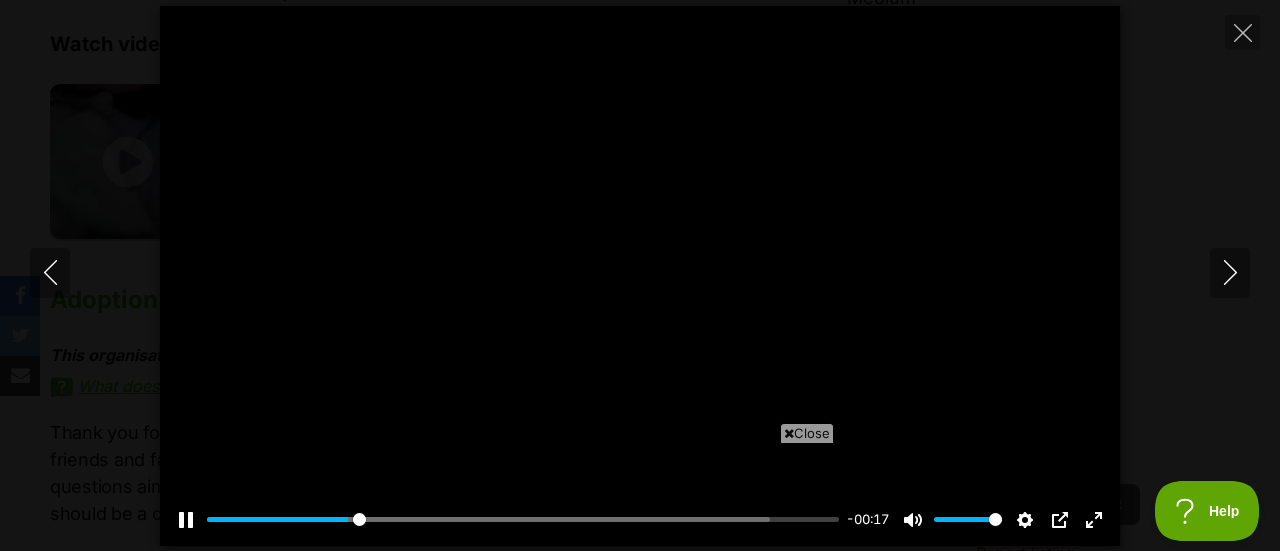 click at bounding box center (640, 276) 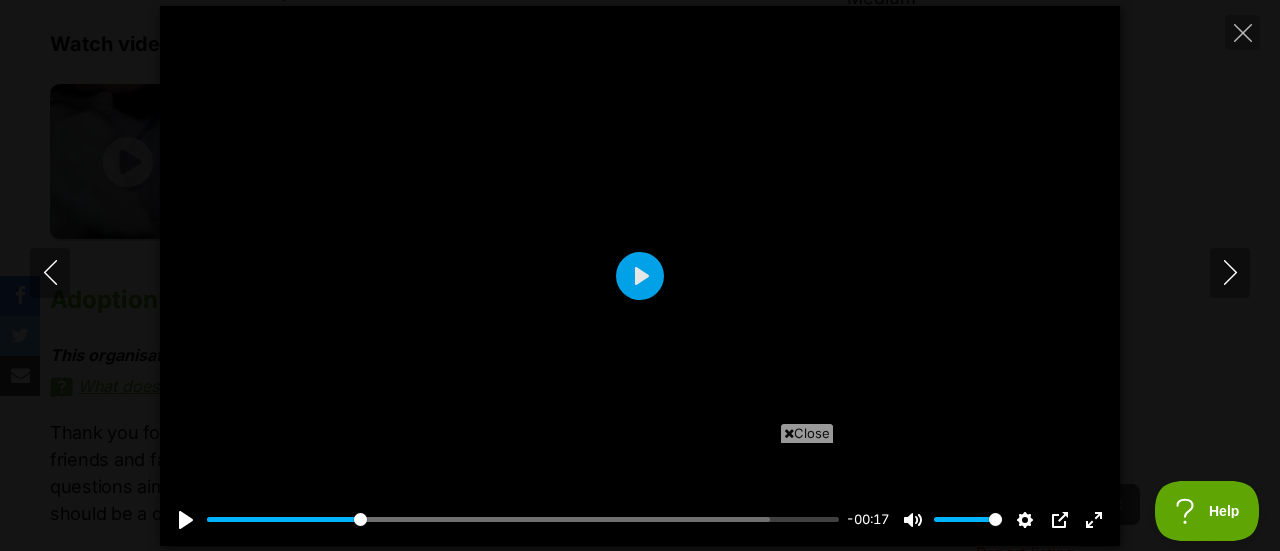click at bounding box center (789, 433) 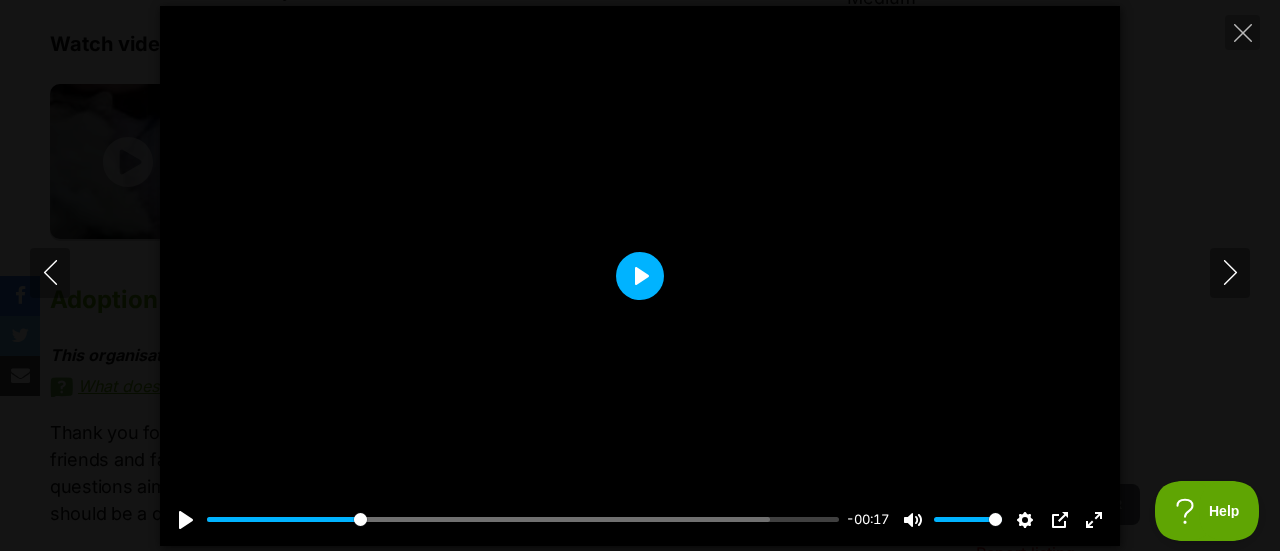 click on "Play" at bounding box center [640, 276] 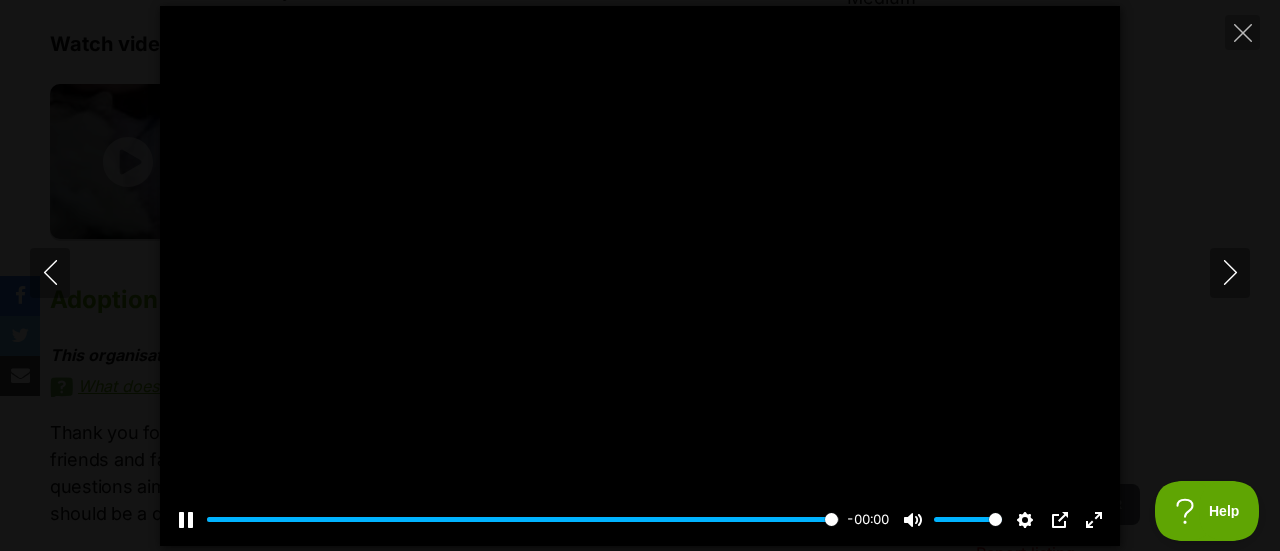 type on "100" 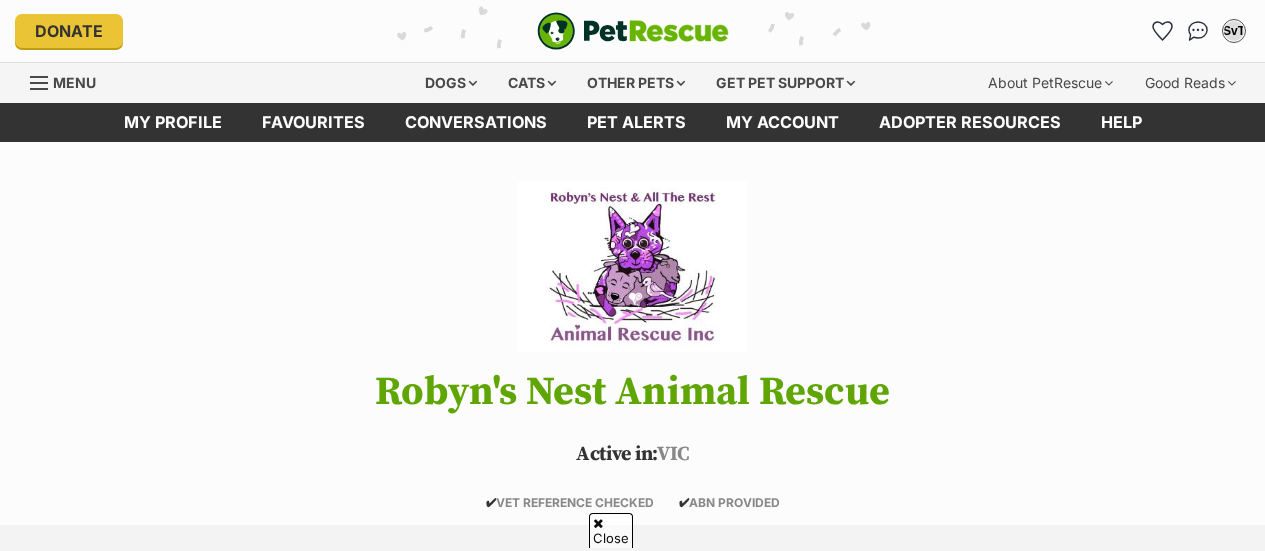scroll, scrollTop: 434, scrollLeft: 0, axis: vertical 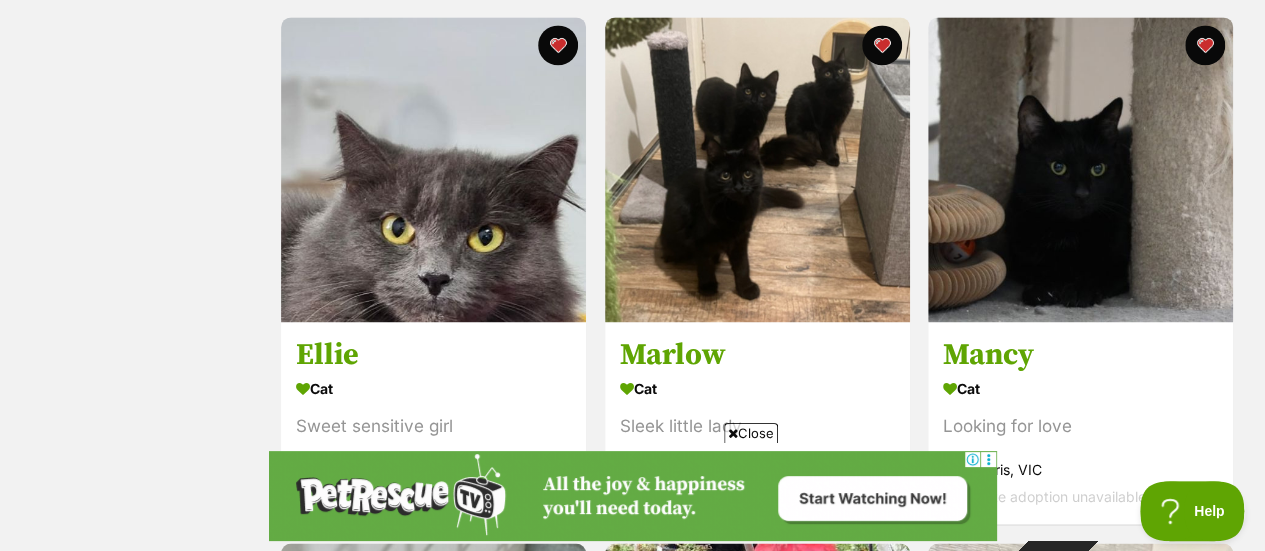 click at bounding box center [433, 169] 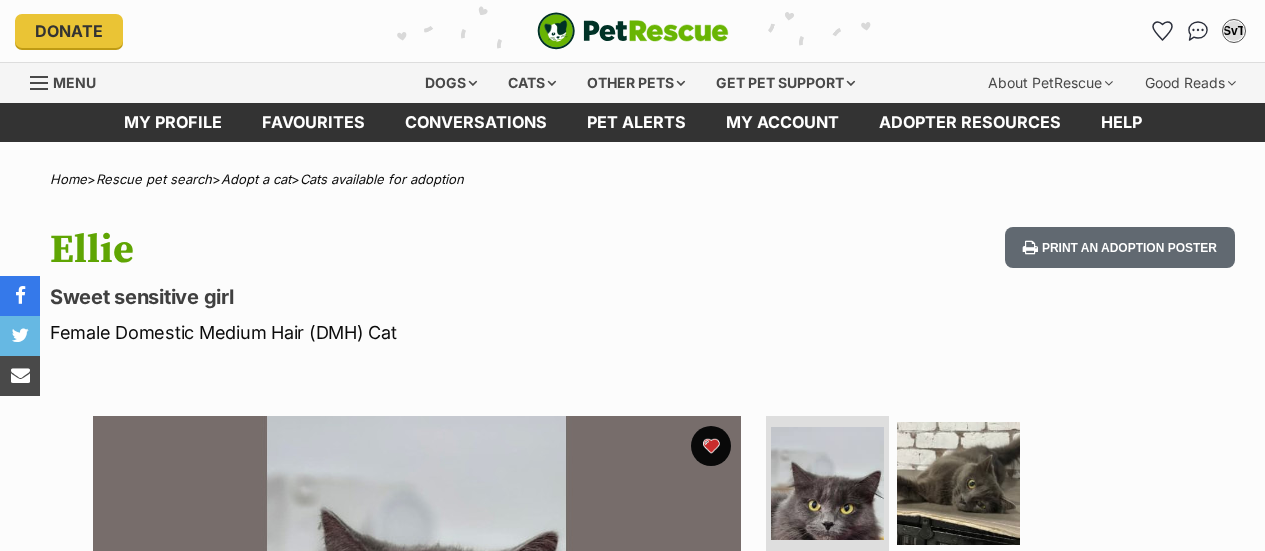 scroll, scrollTop: 0, scrollLeft: 0, axis: both 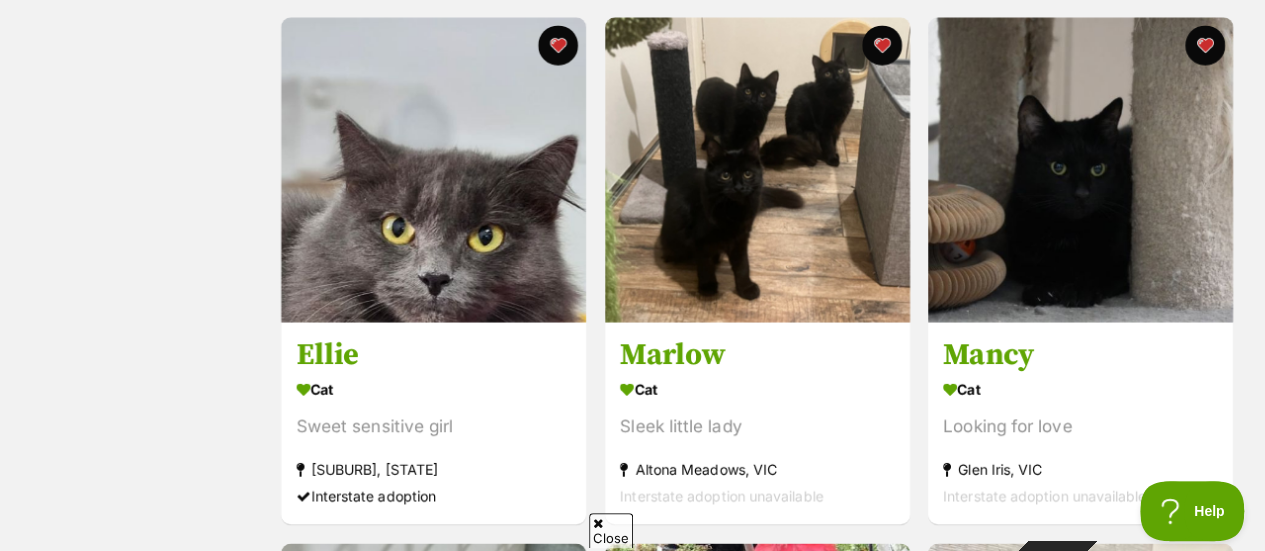 click at bounding box center (558, 45) 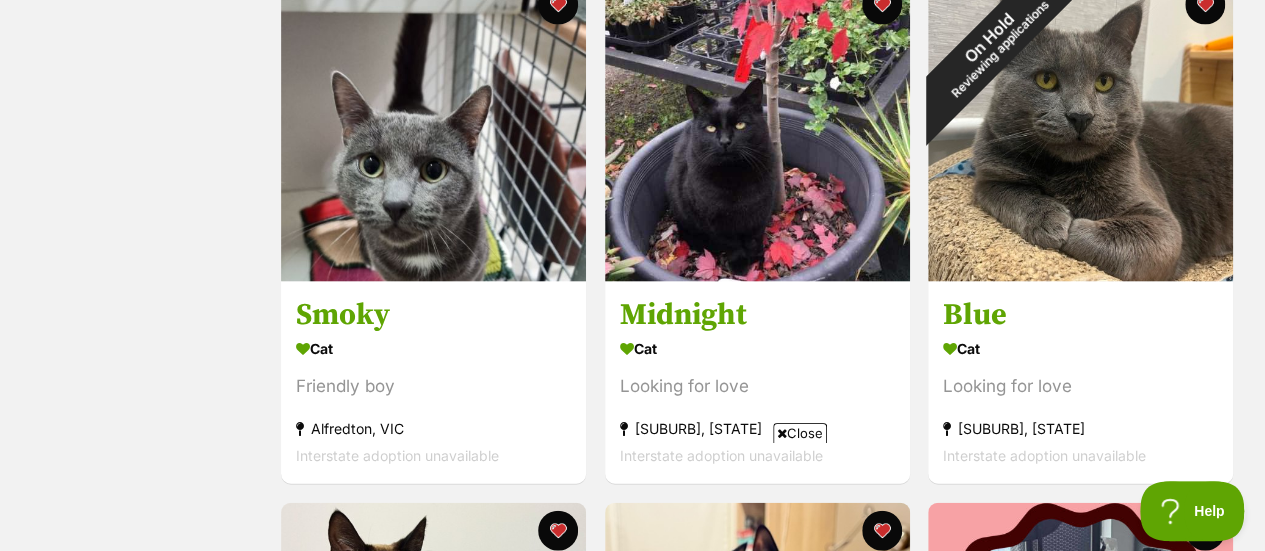 scroll, scrollTop: 2030, scrollLeft: 0, axis: vertical 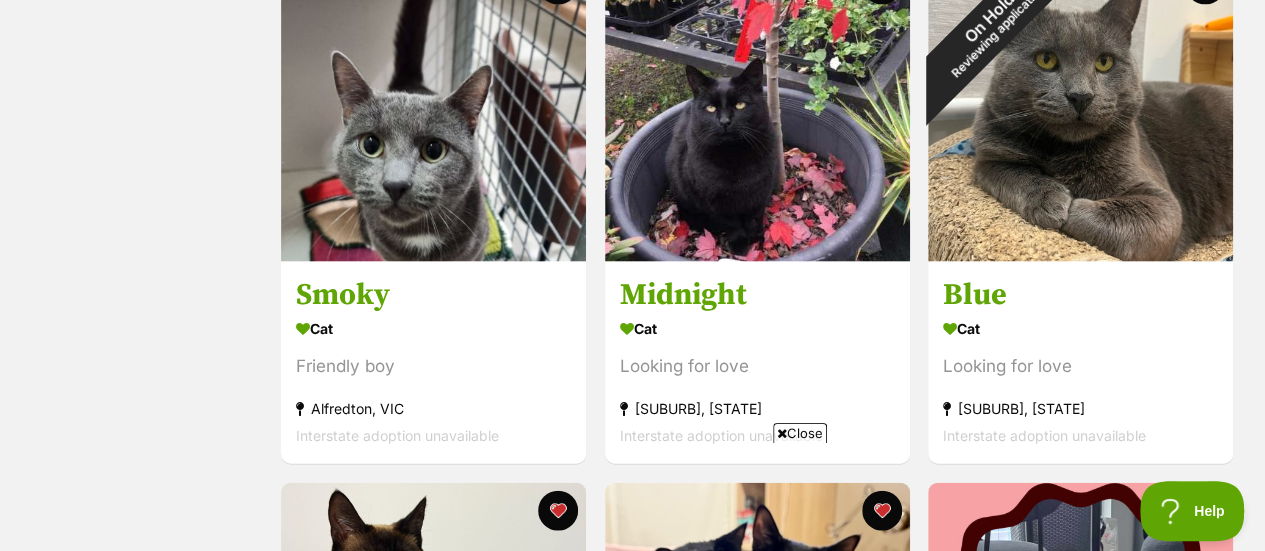click at bounding box center (757, 109) 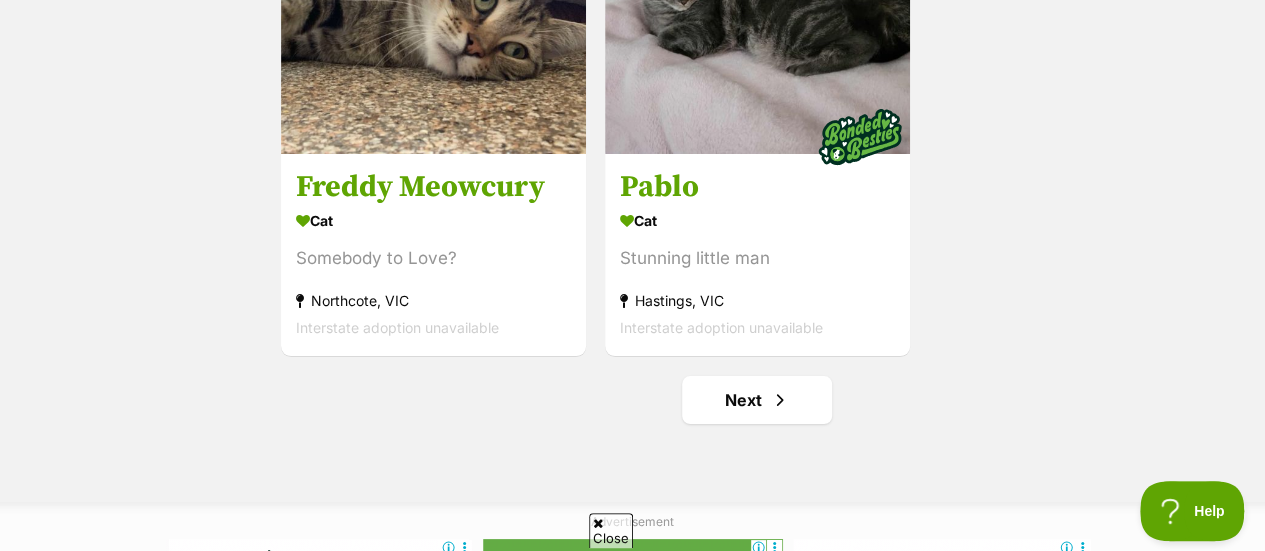 scroll, scrollTop: 3718, scrollLeft: 0, axis: vertical 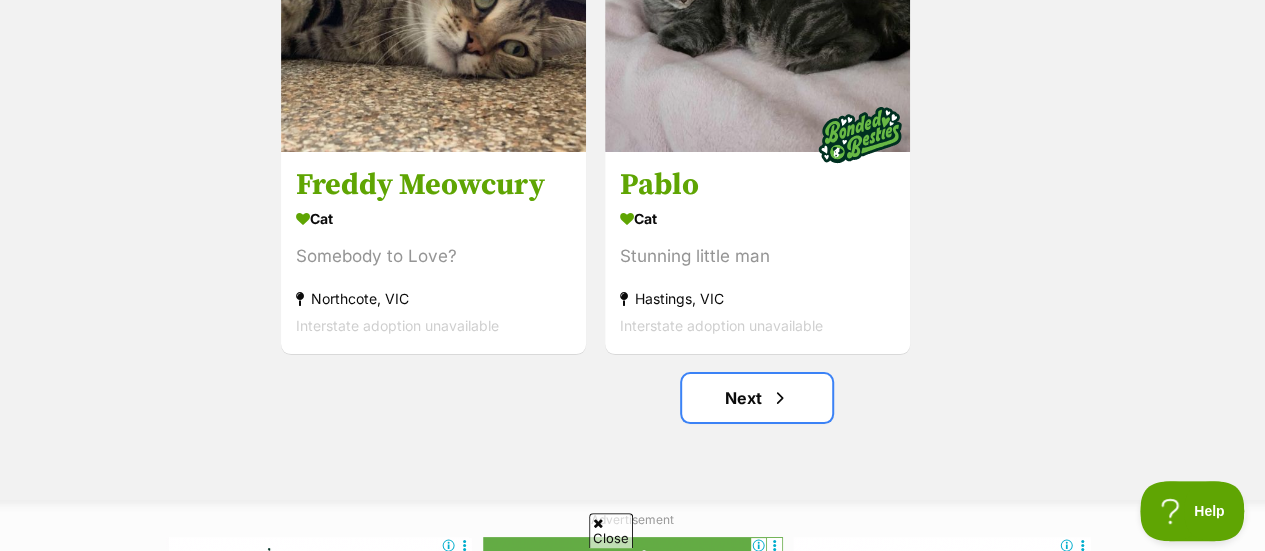 click on "Next" at bounding box center [757, 398] 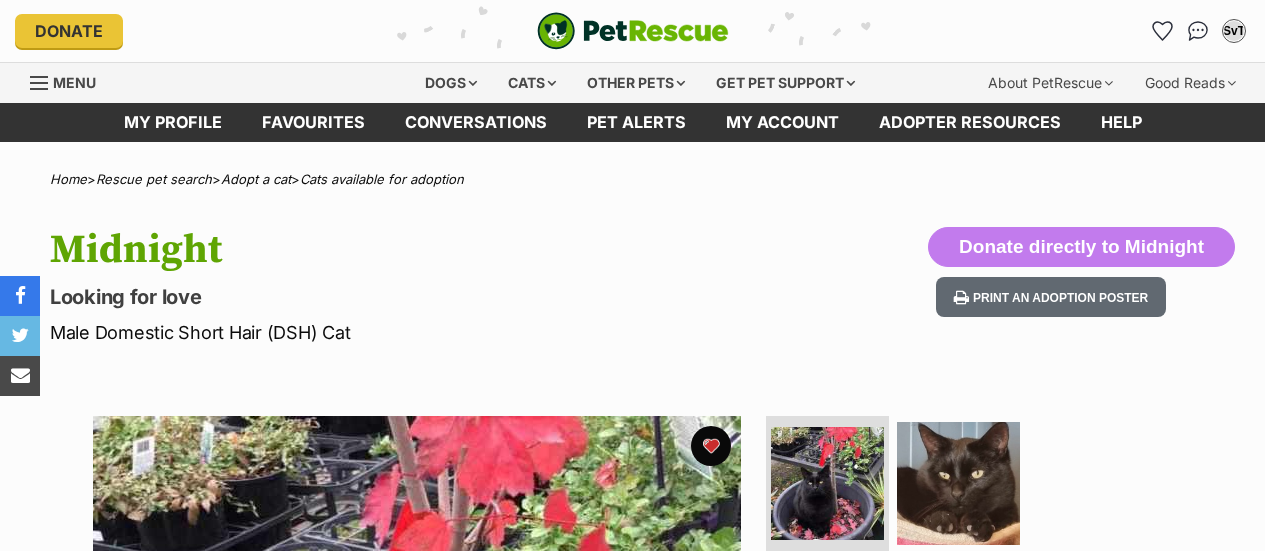 scroll, scrollTop: 0, scrollLeft: 0, axis: both 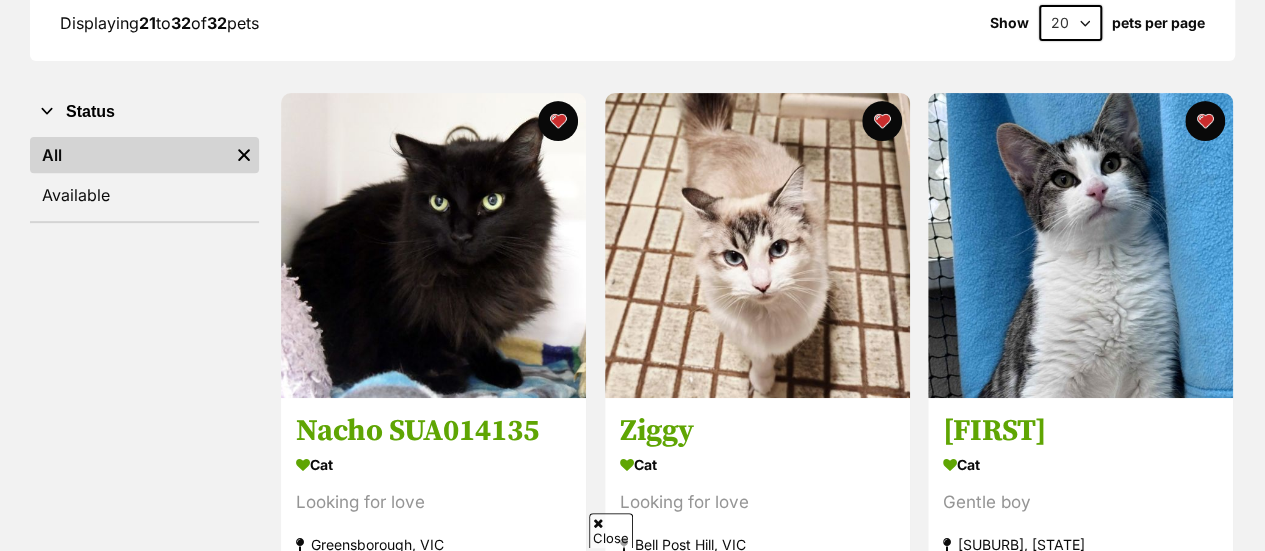 click on "Ziggy
Cat
Looking for love
Bell Post Hill, VIC
Interstate adoption unavailable" at bounding box center [757, 498] 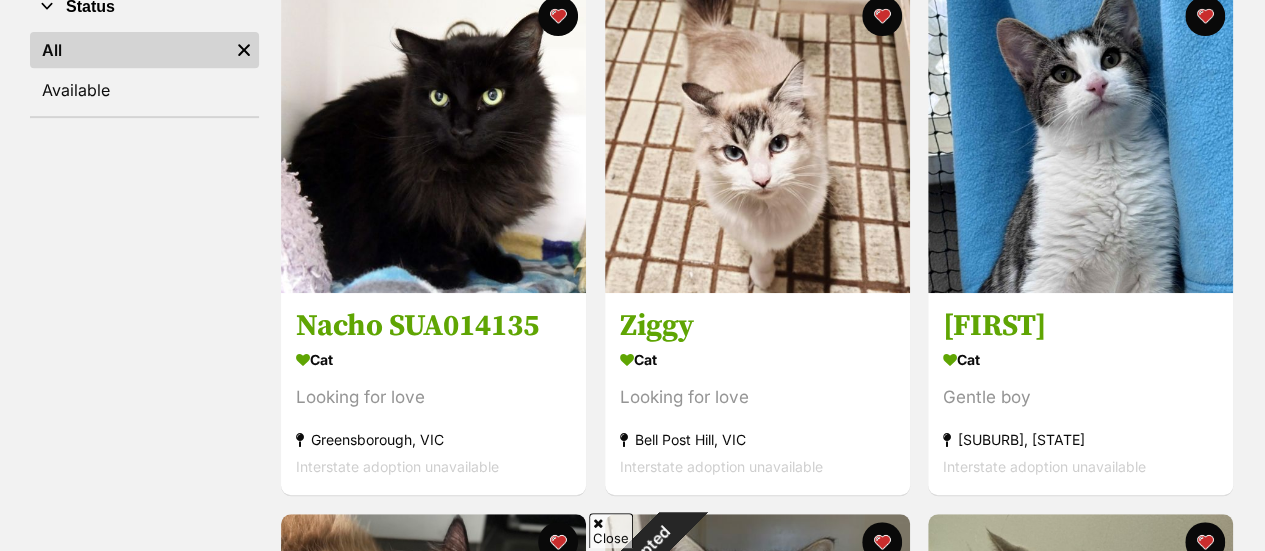 scroll, scrollTop: 519, scrollLeft: 0, axis: vertical 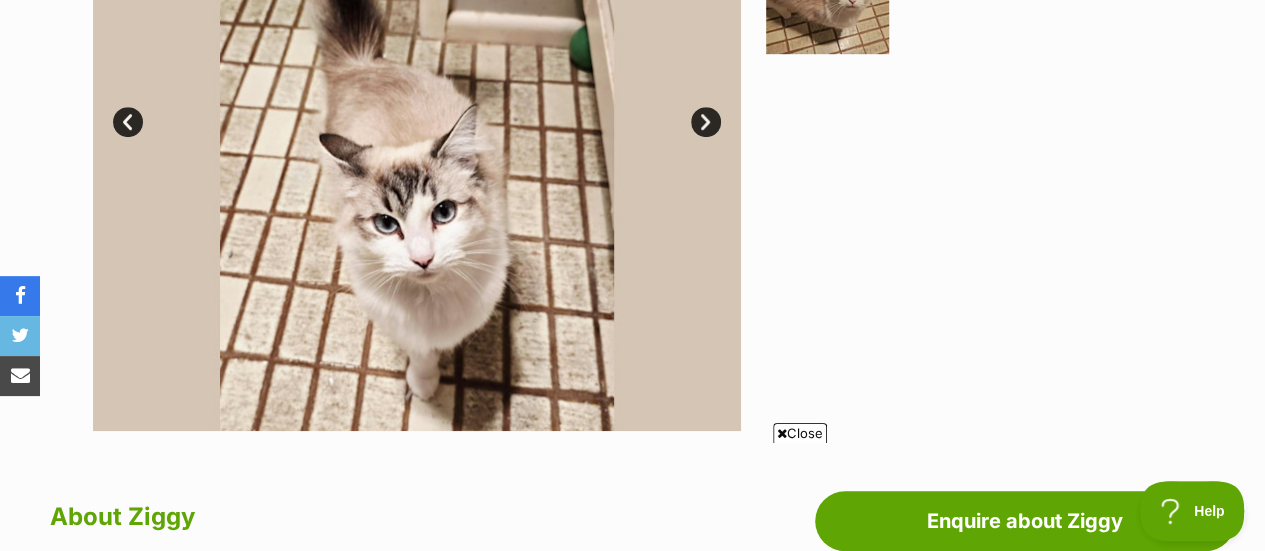 click on "Next" at bounding box center [706, 122] 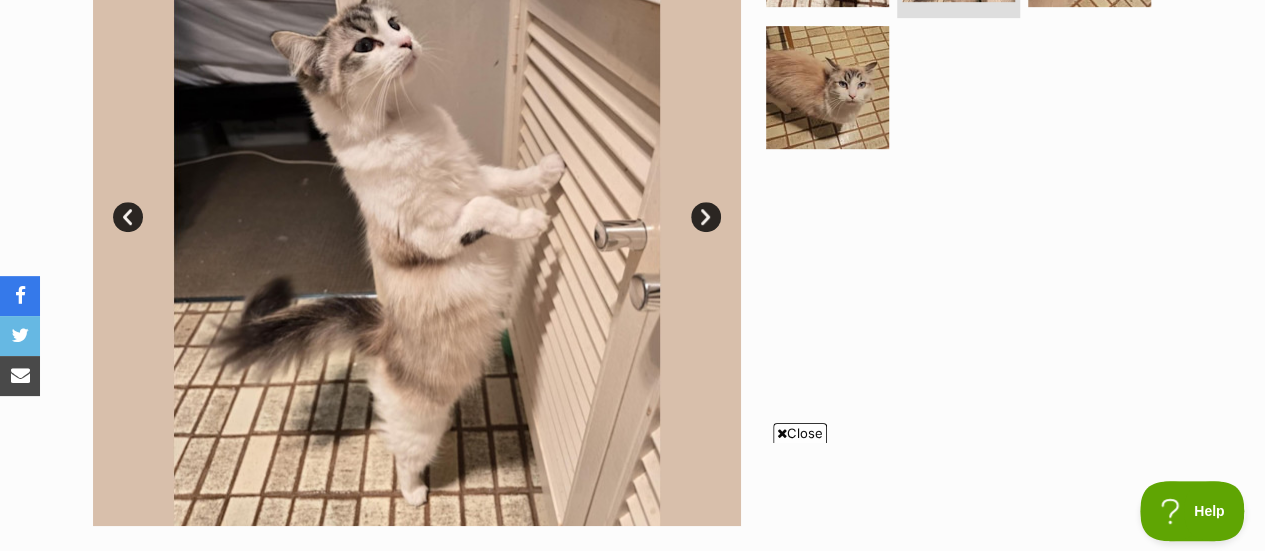scroll, scrollTop: 539, scrollLeft: 0, axis: vertical 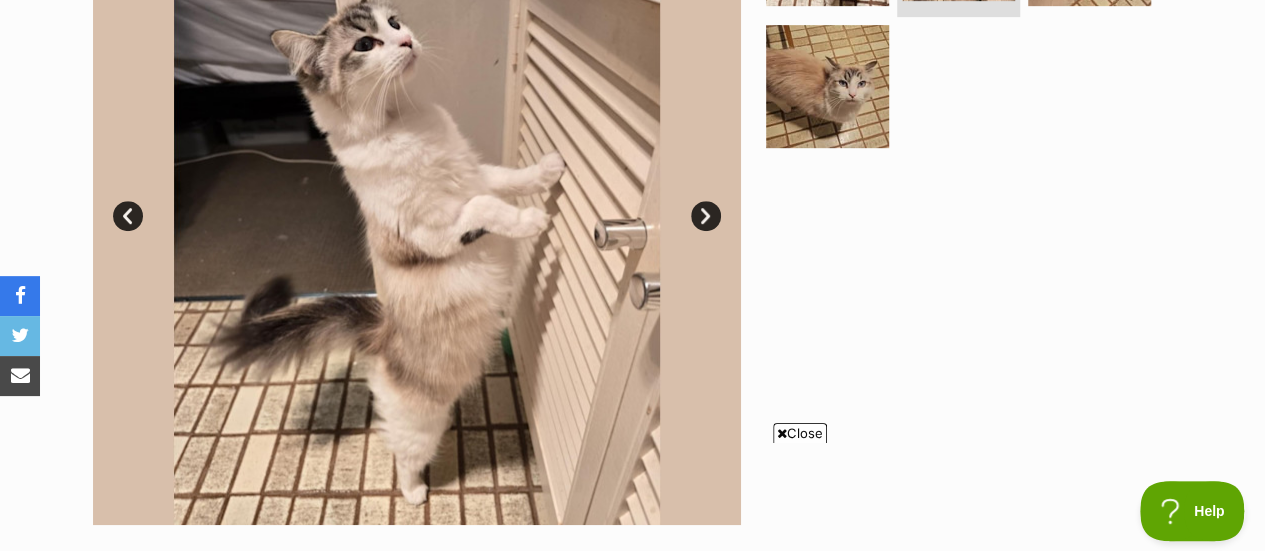click on "Next" at bounding box center [706, 216] 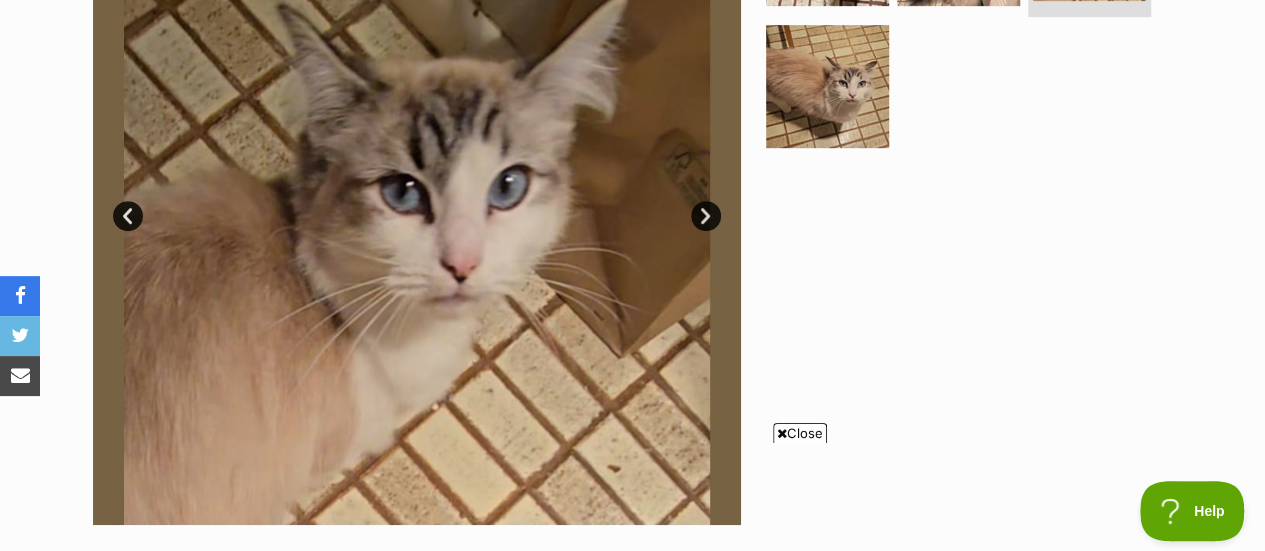 click on "Next" at bounding box center (706, 216) 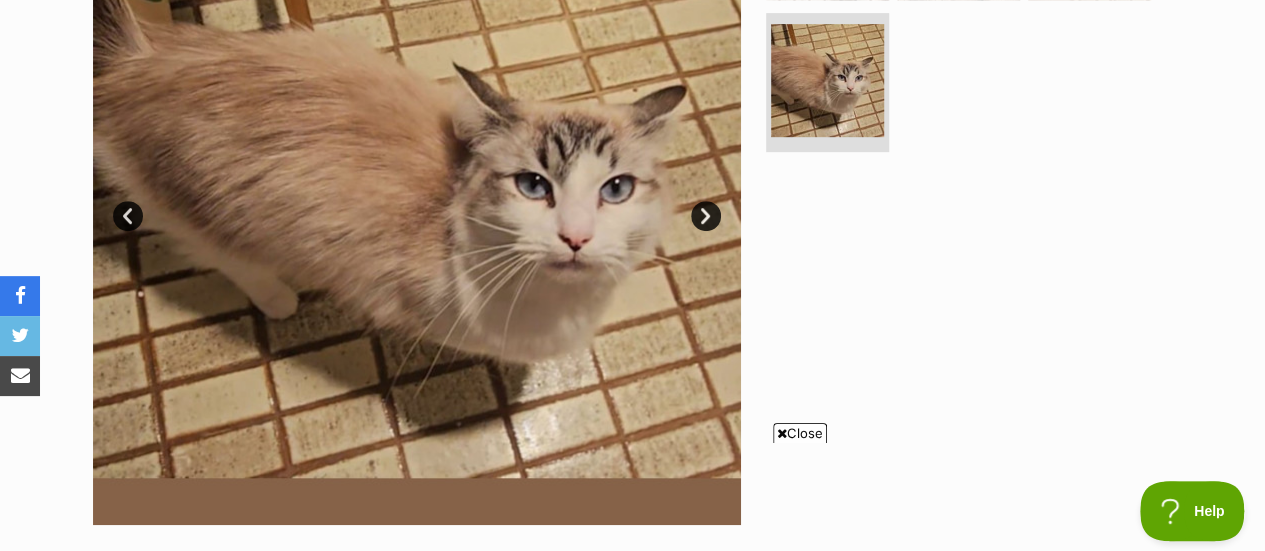 click on "Next" at bounding box center [706, 216] 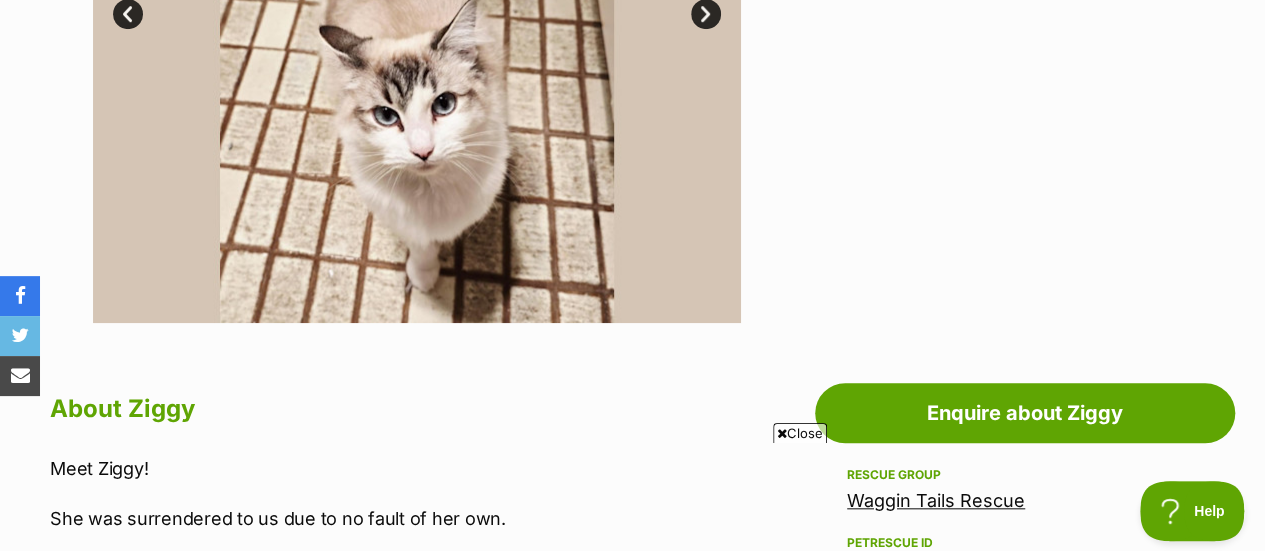 scroll, scrollTop: 735, scrollLeft: 0, axis: vertical 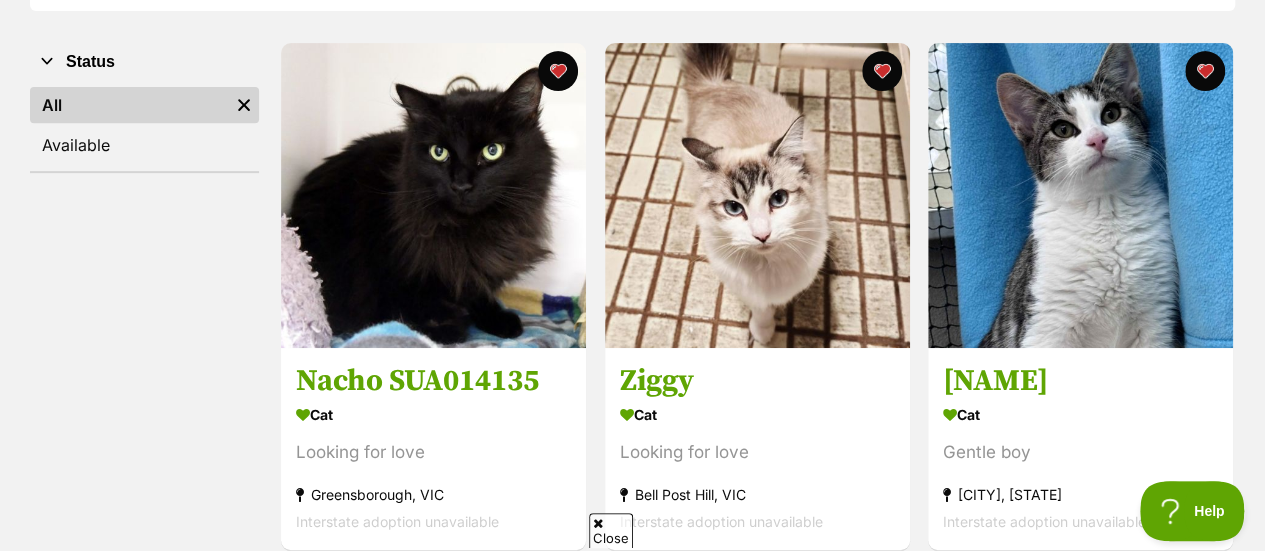 click at bounding box center [881, 71] 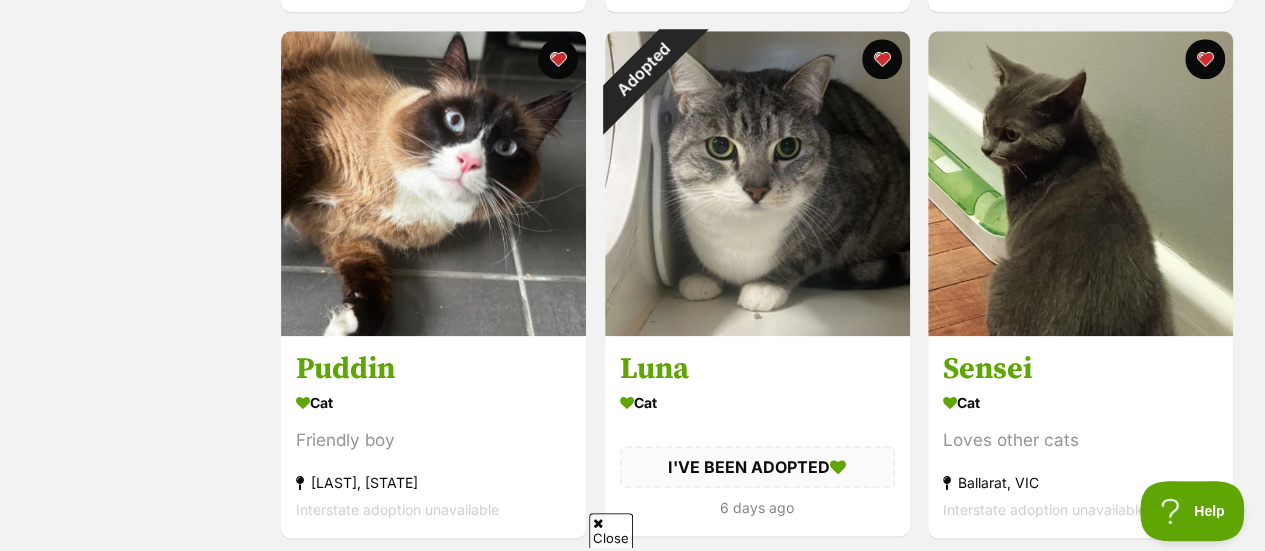 scroll, scrollTop: 939, scrollLeft: 0, axis: vertical 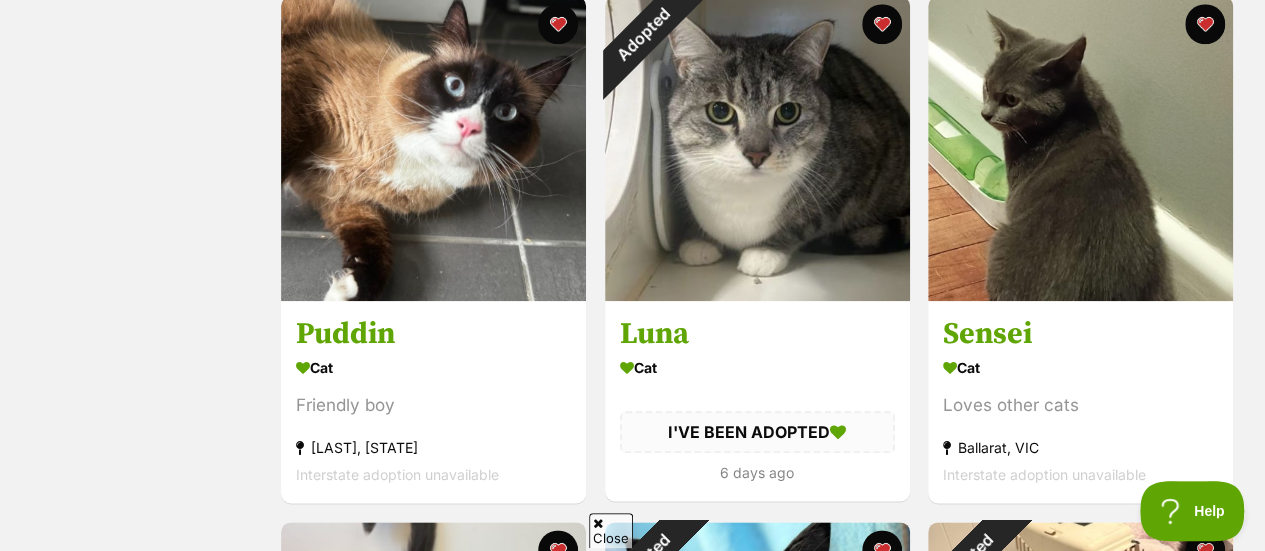click at bounding box center (881, 24) 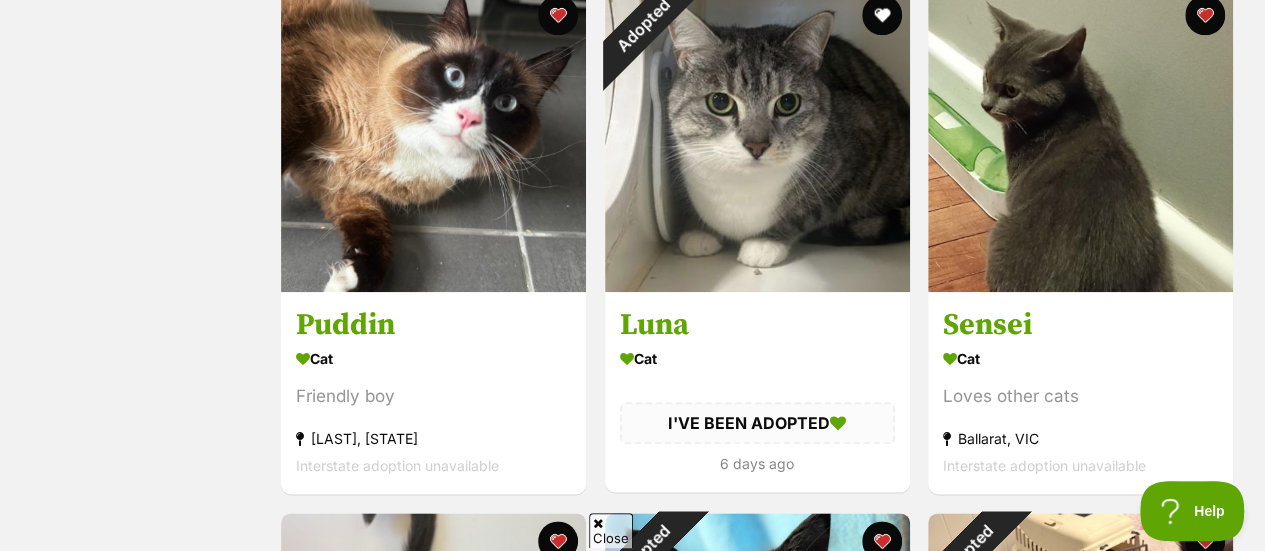 scroll, scrollTop: 943, scrollLeft: 0, axis: vertical 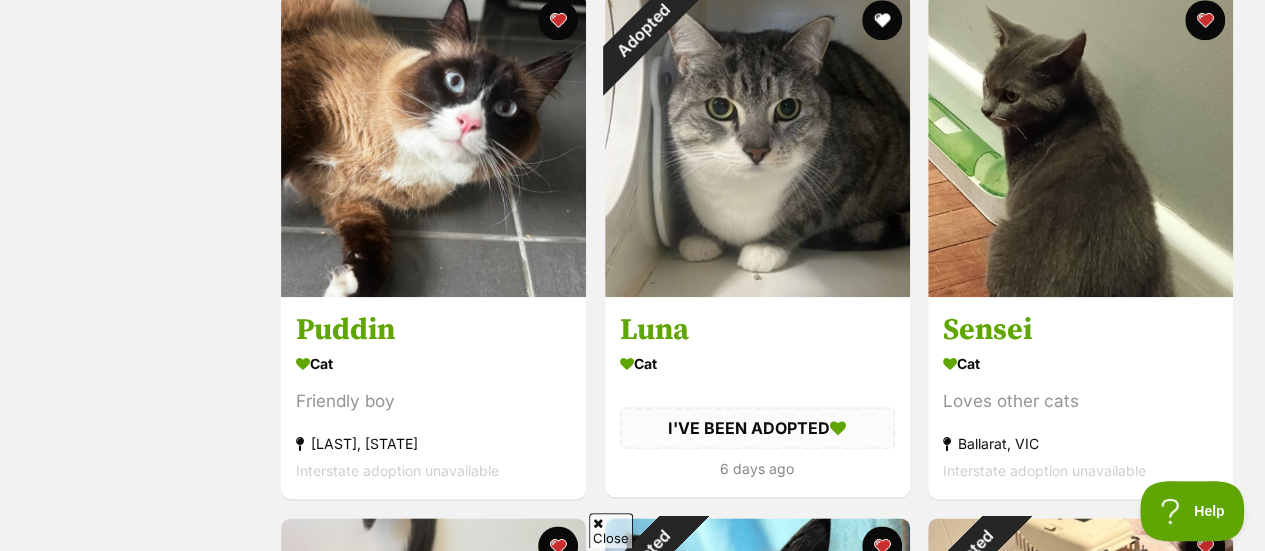 click at bounding box center (1205, 20) 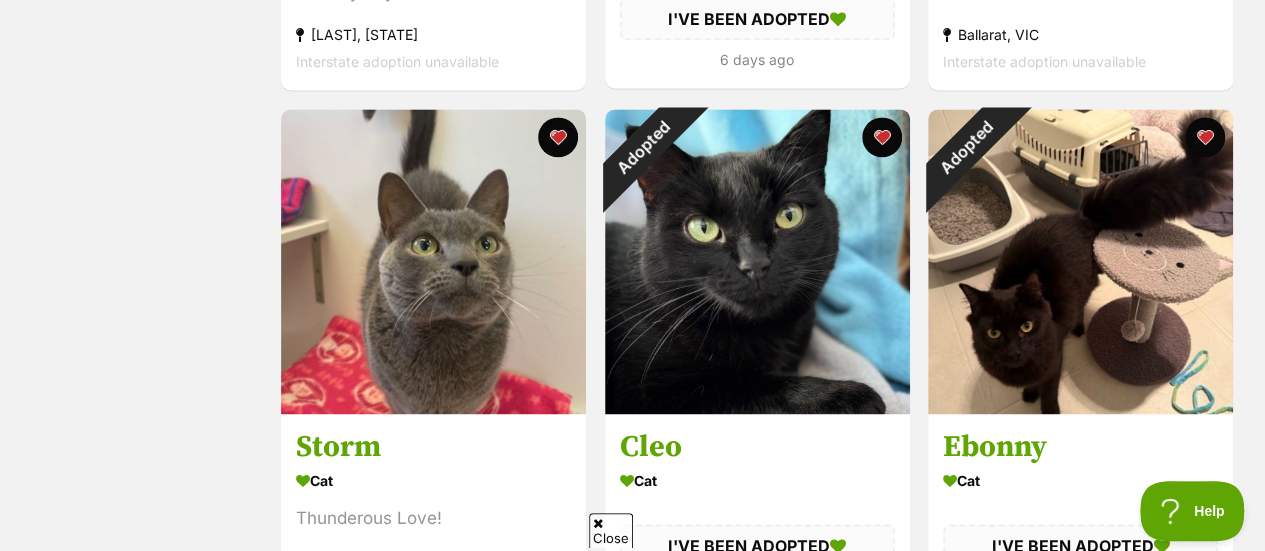 scroll, scrollTop: 1353, scrollLeft: 0, axis: vertical 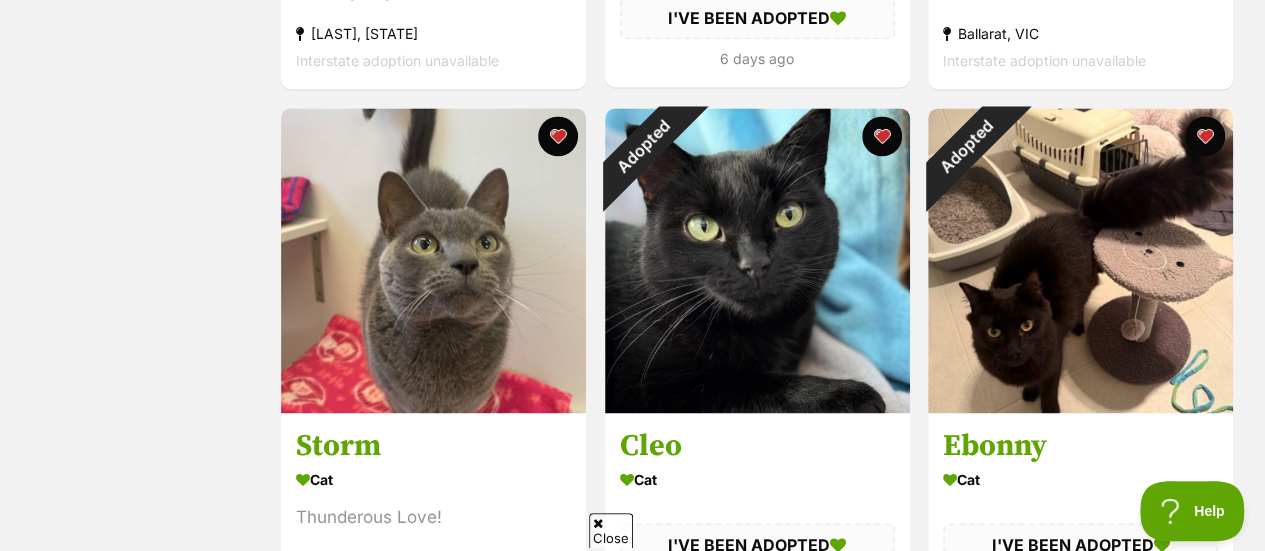 click at bounding box center [1205, 136] 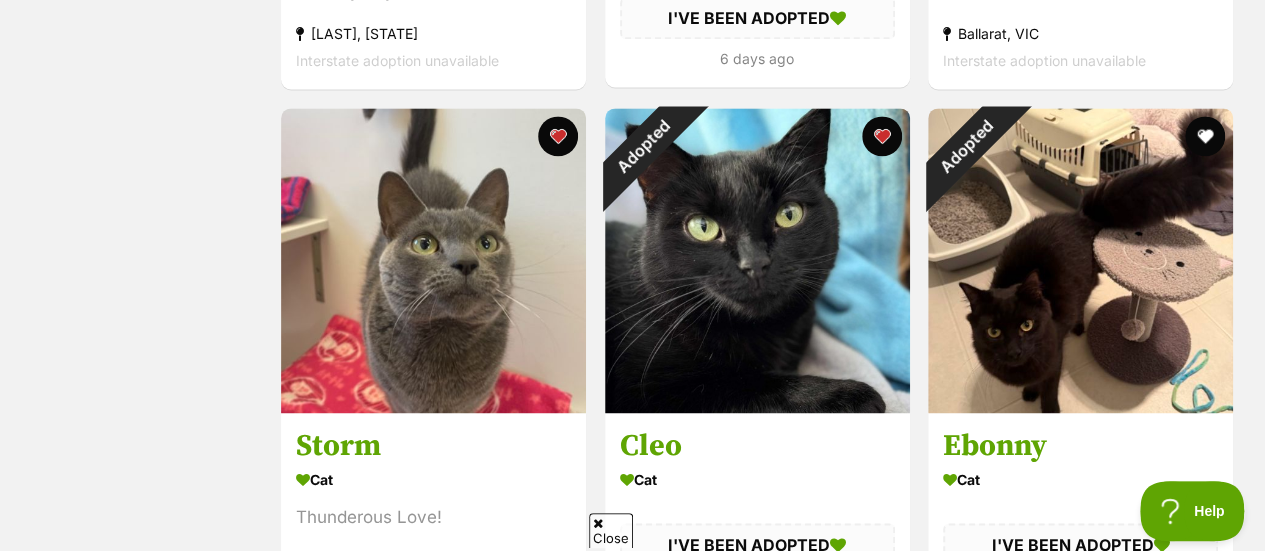click at bounding box center [881, 136] 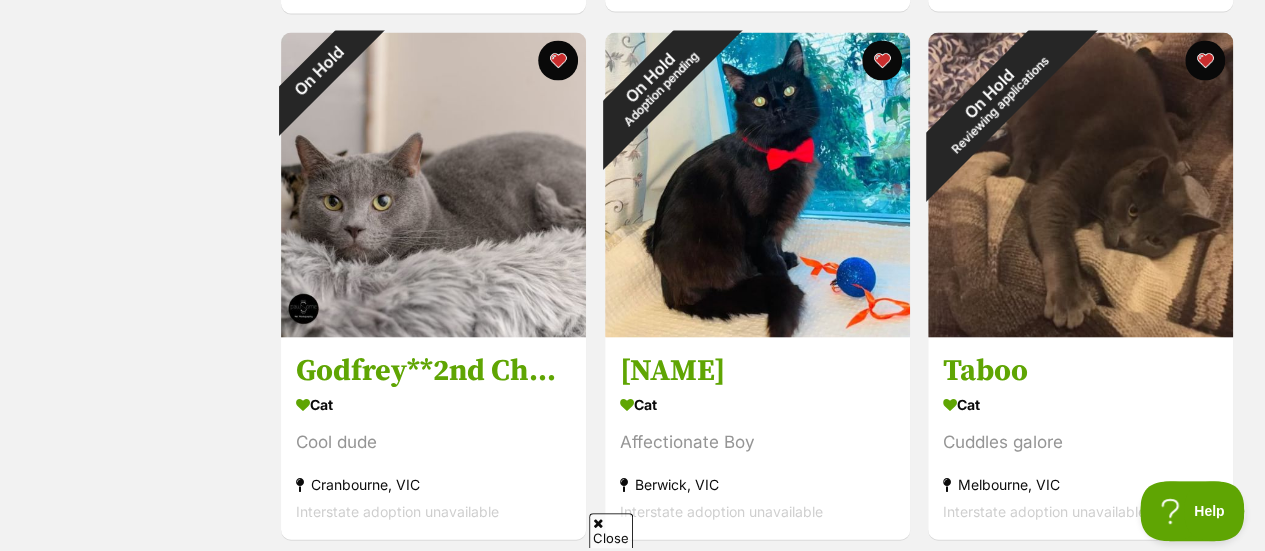scroll, scrollTop: 1958, scrollLeft: 0, axis: vertical 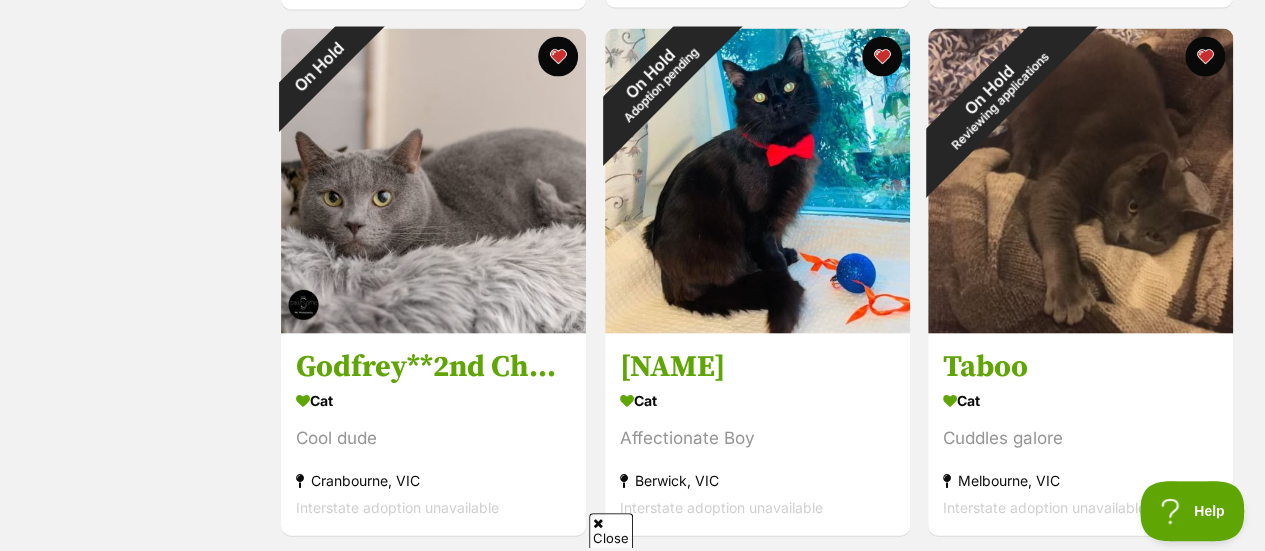 click at bounding box center [433, 181] 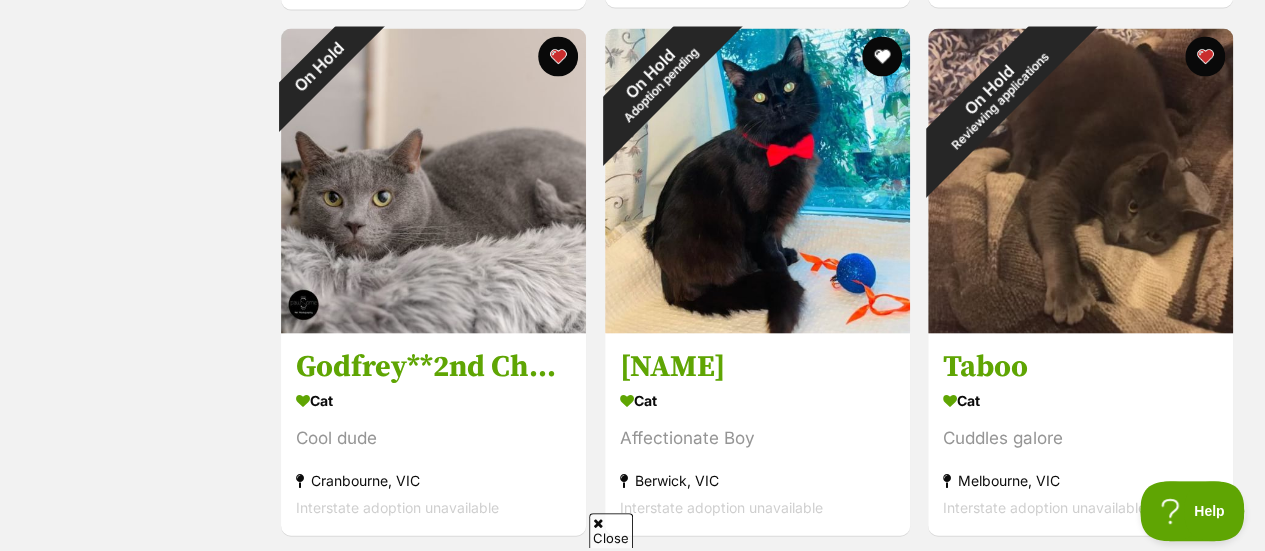 click at bounding box center (1205, 57) 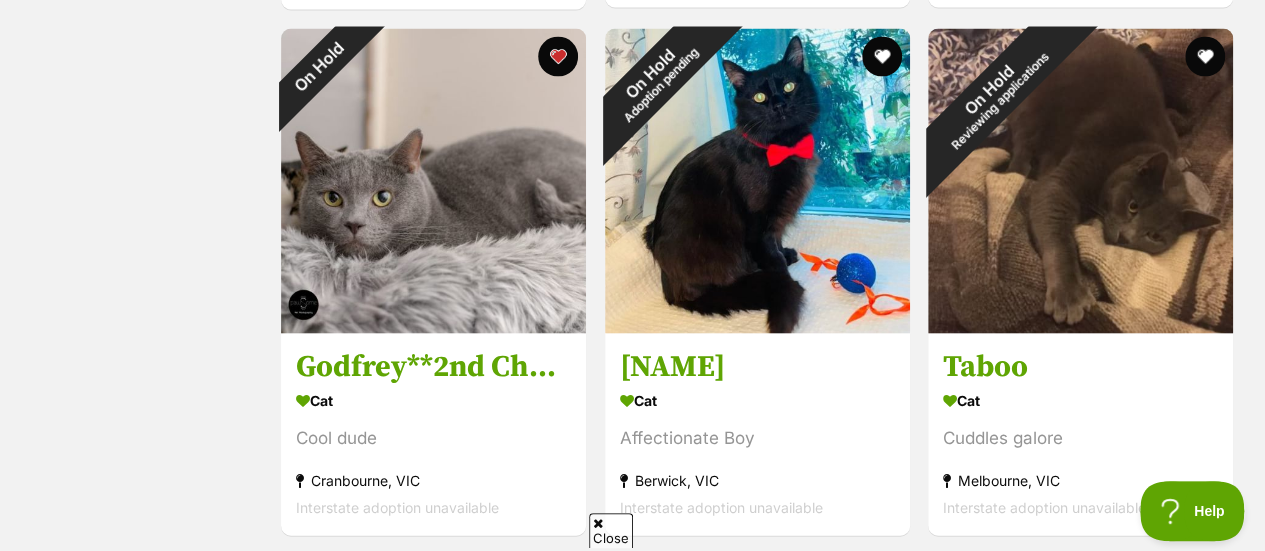 click at bounding box center [558, 57] 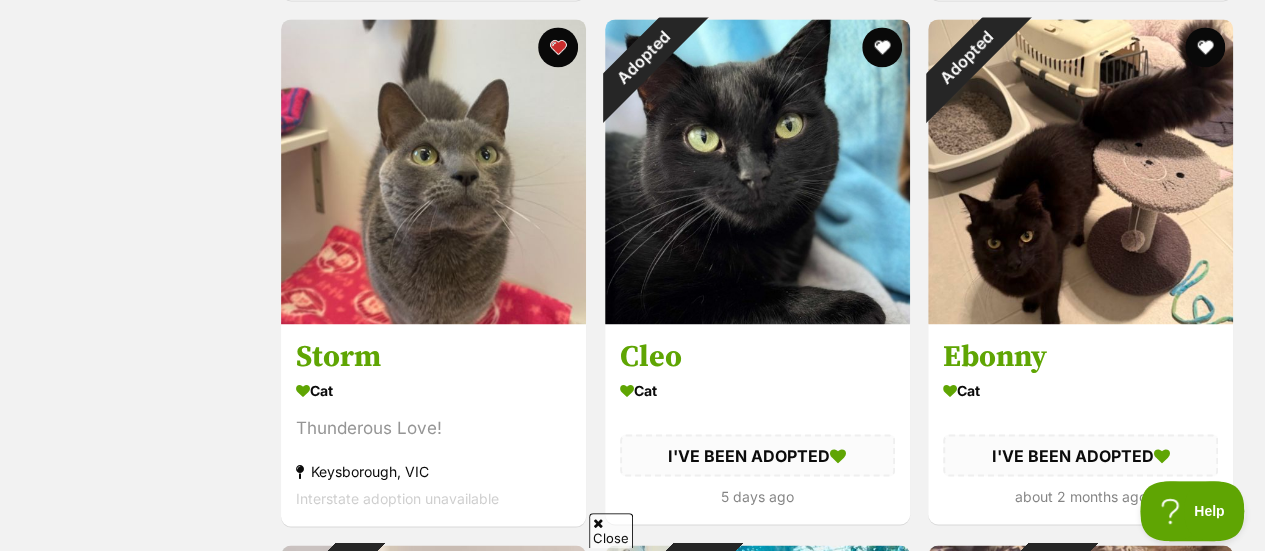 scroll, scrollTop: 1444, scrollLeft: 0, axis: vertical 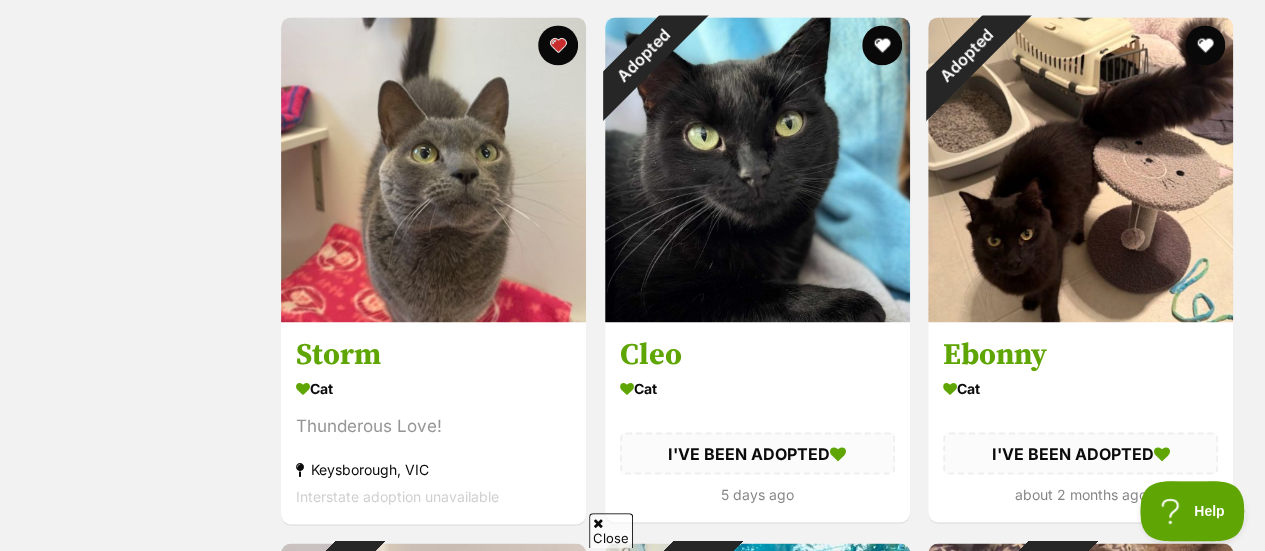 click at bounding box center (433, 169) 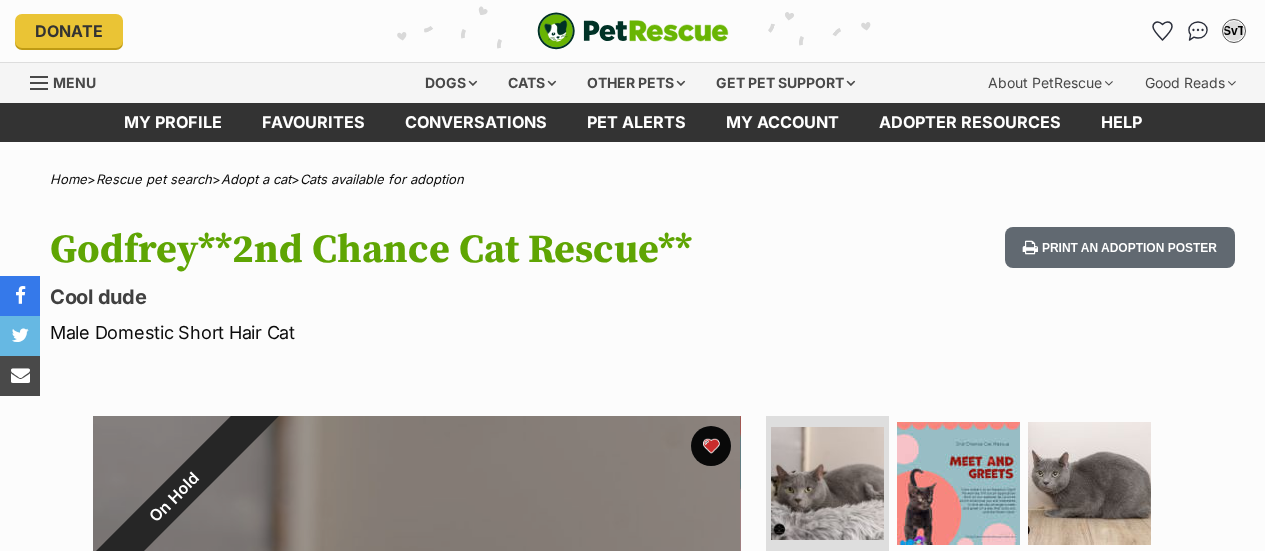scroll, scrollTop: 0, scrollLeft: 0, axis: both 